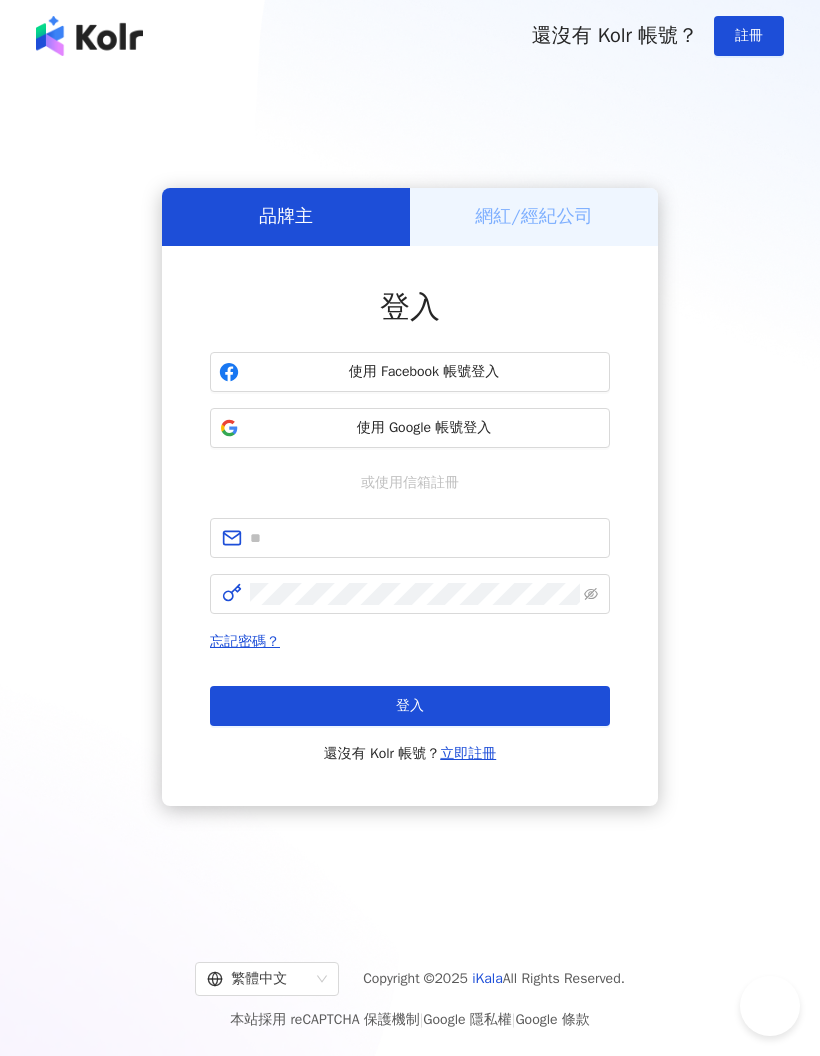 scroll, scrollTop: 0, scrollLeft: 0, axis: both 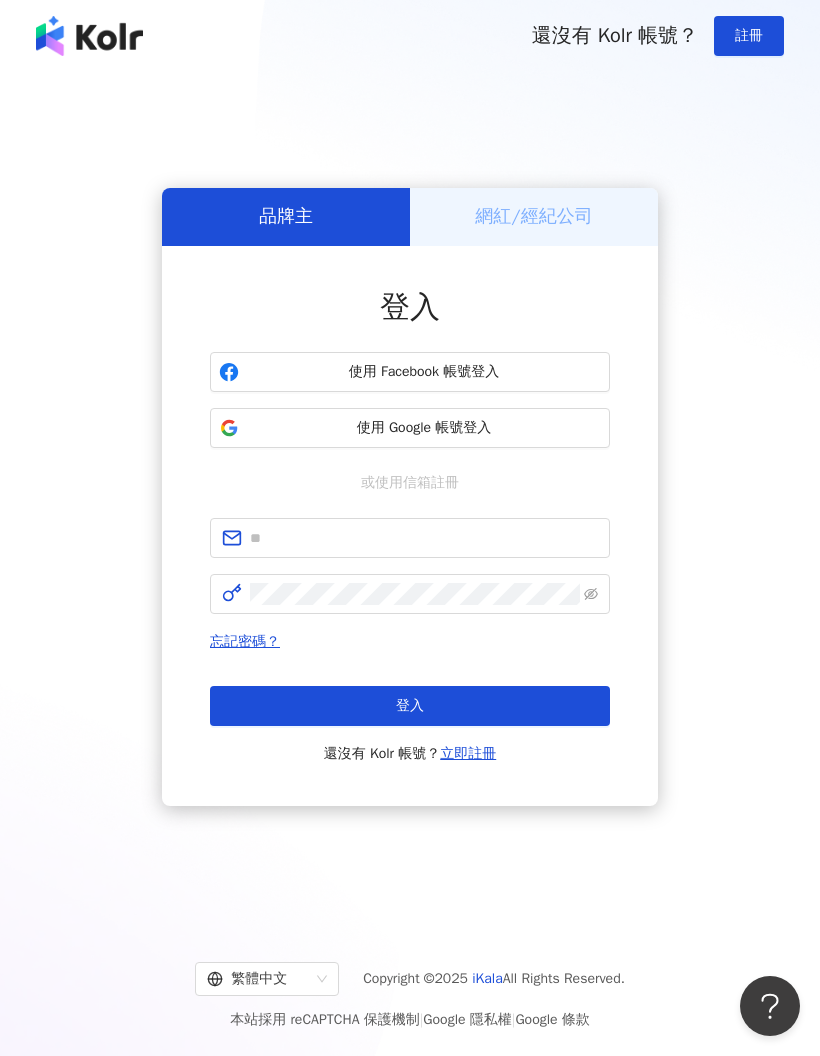 click on "網紅/經紀公司" at bounding box center [534, 216] 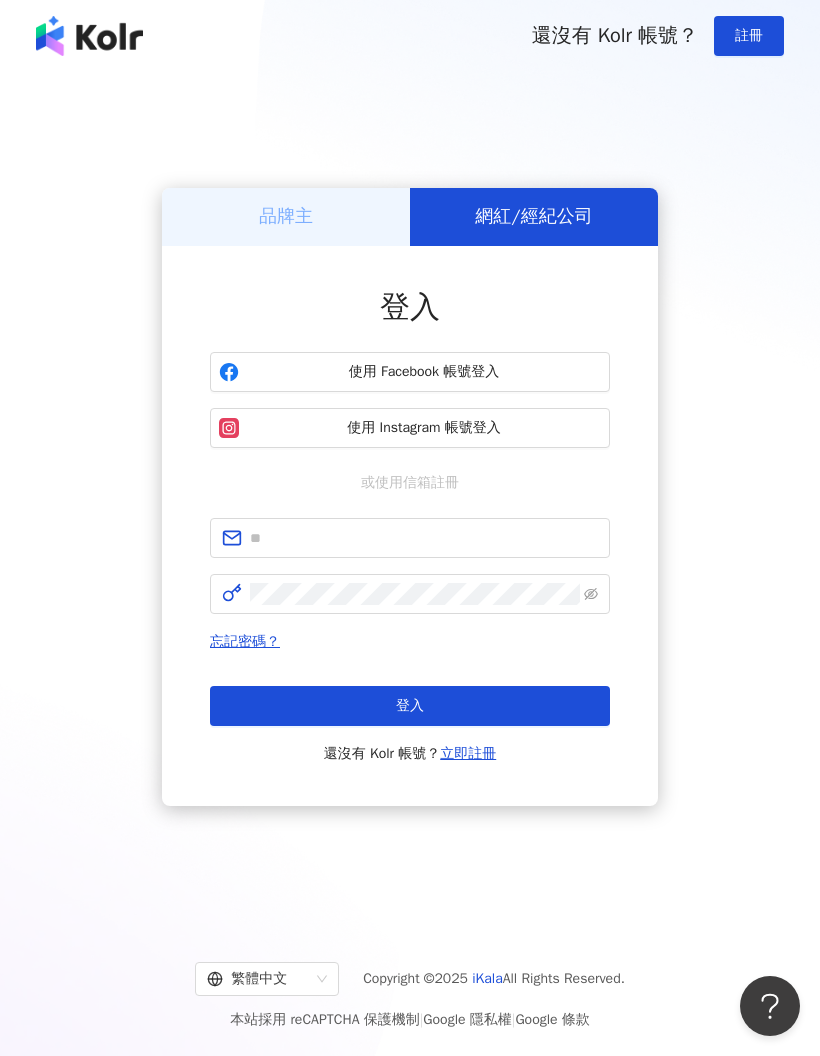 click on "使用 Facebook 帳號登入" at bounding box center [424, 372] 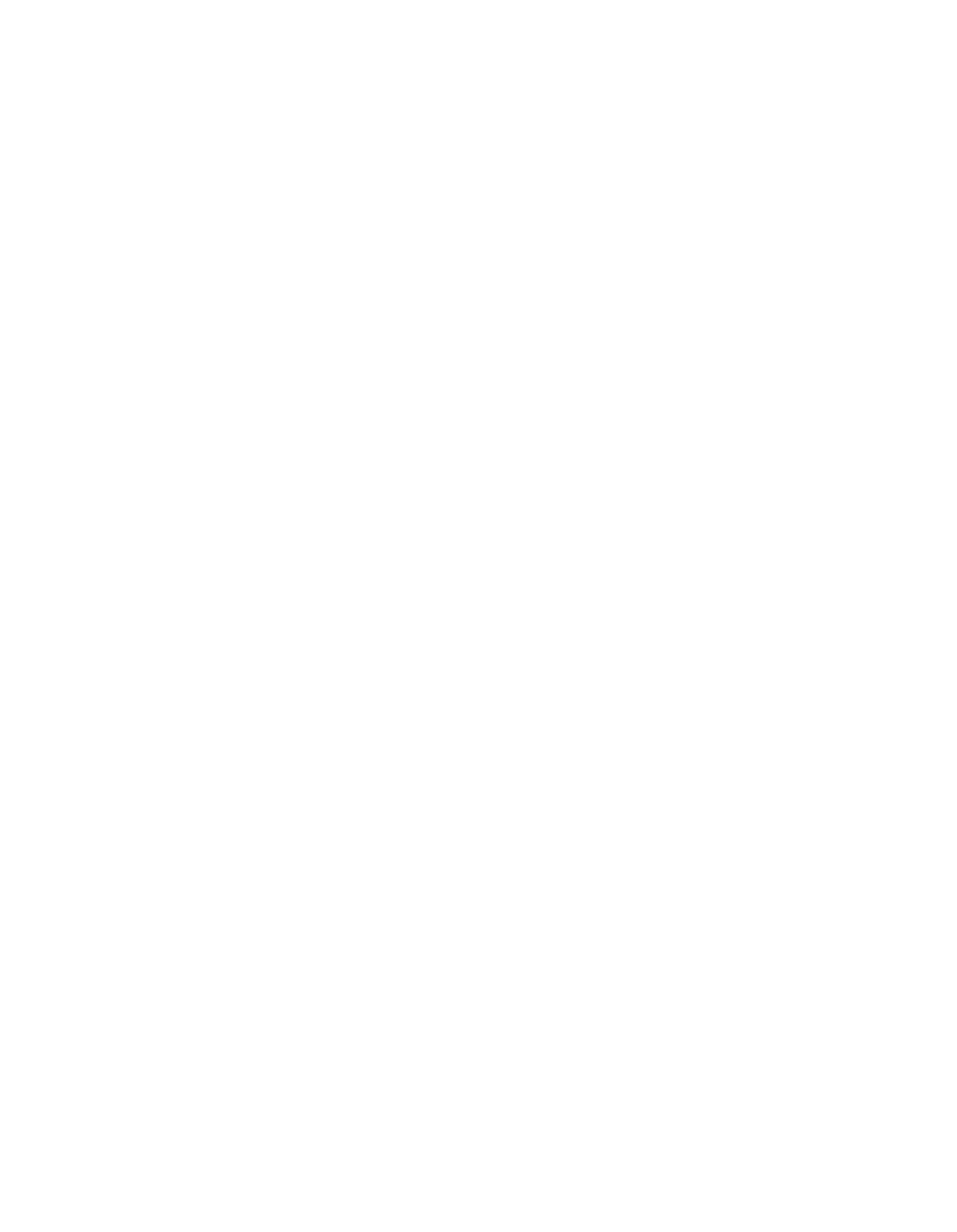 scroll, scrollTop: 22, scrollLeft: 0, axis: vertical 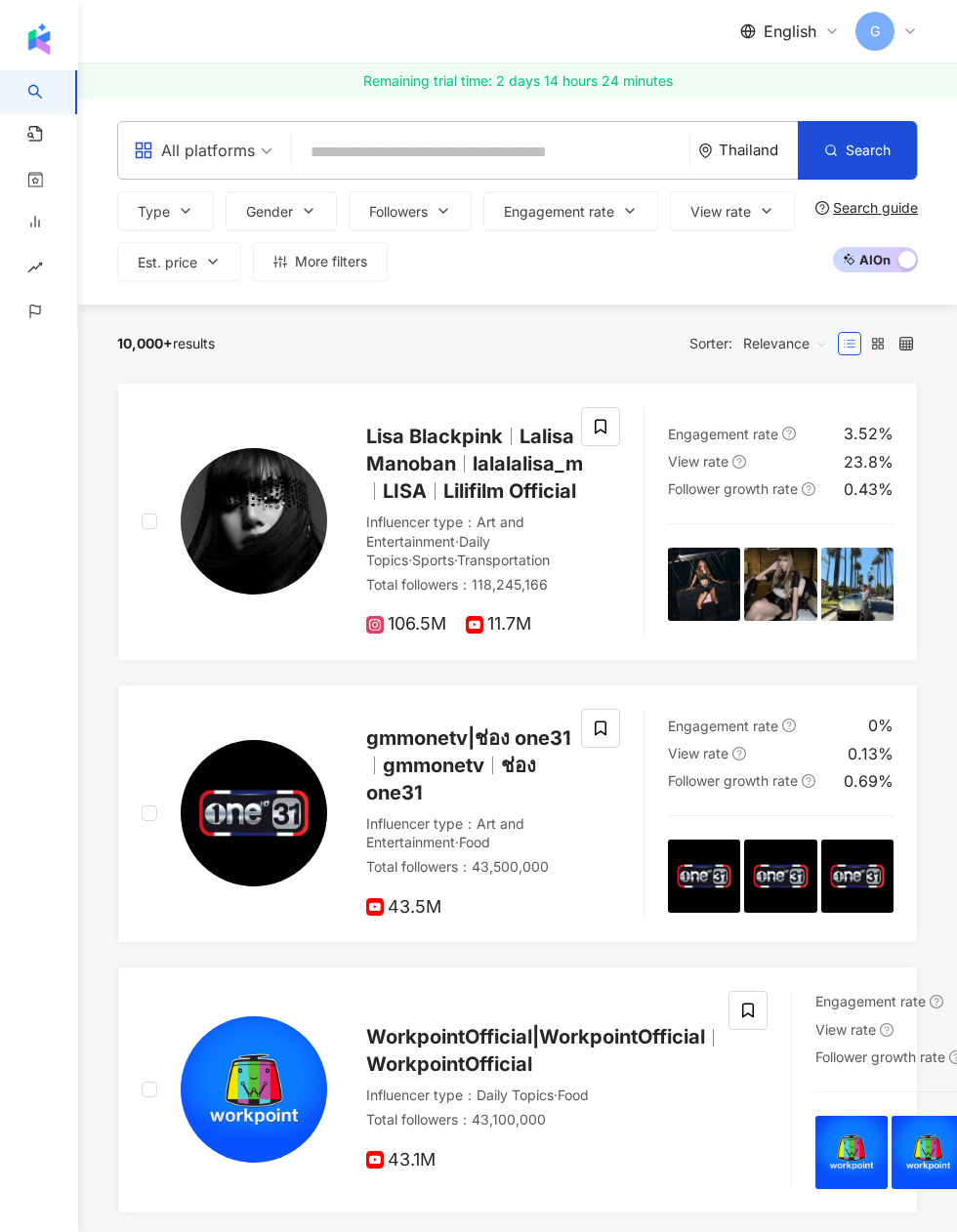 click at bounding box center (490, 152) 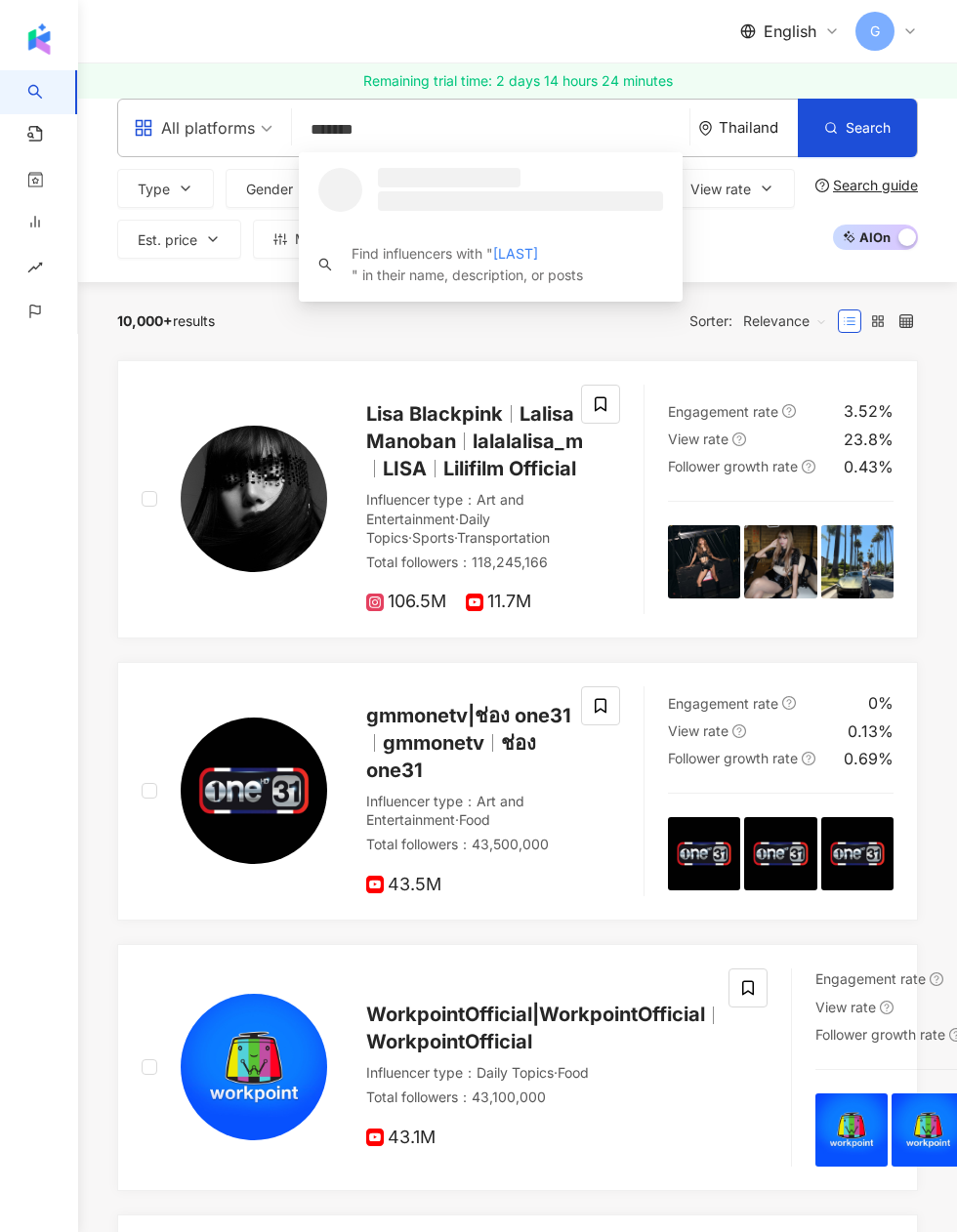 type on "********" 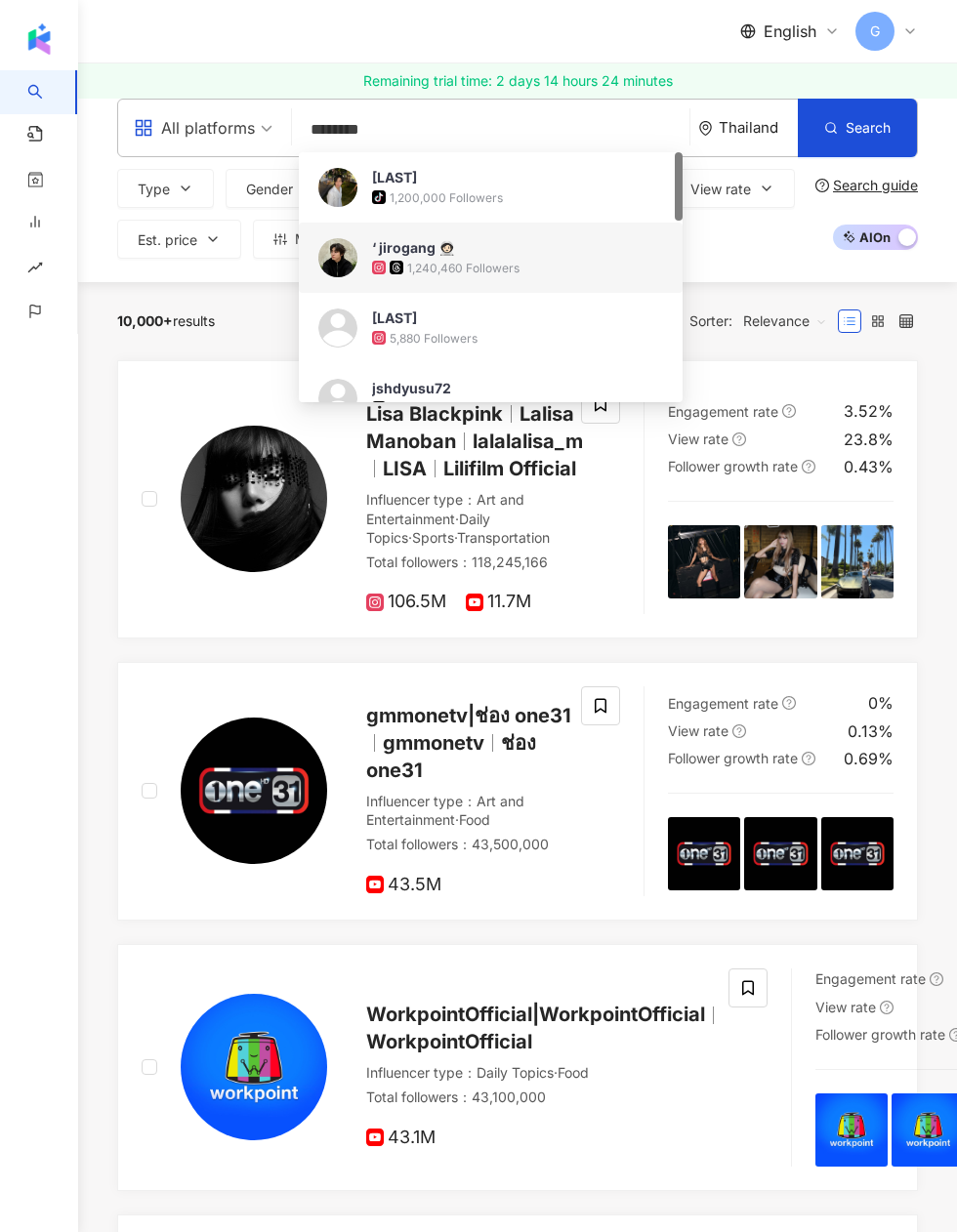click on "1,240,460   Followers" at bounding box center (518, 267) 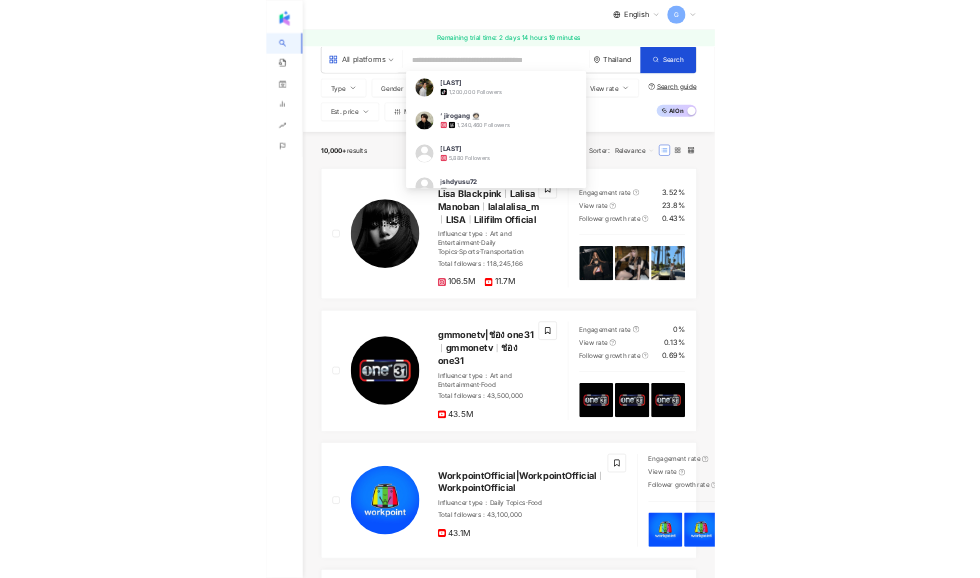 scroll, scrollTop: 0, scrollLeft: 0, axis: both 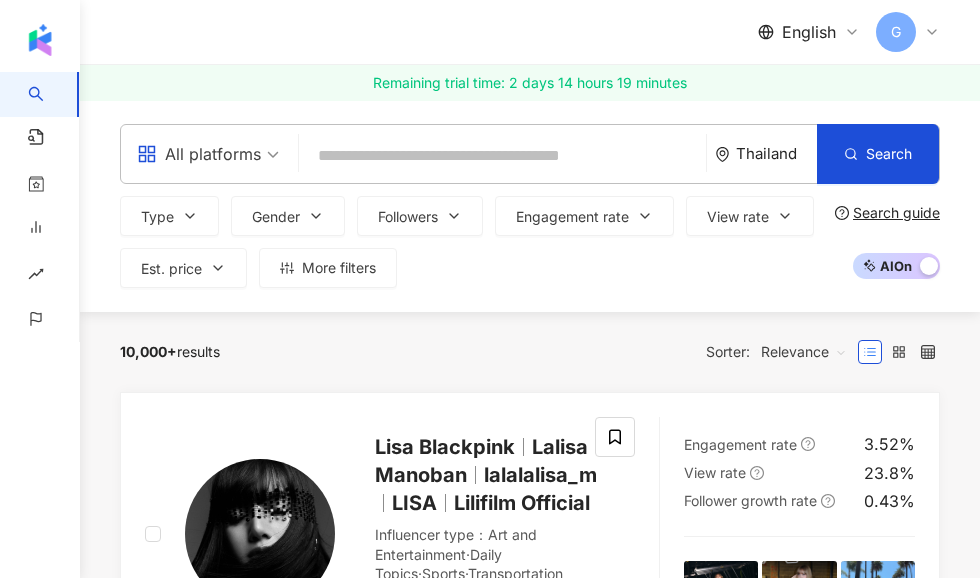 click at bounding box center (502, 156) 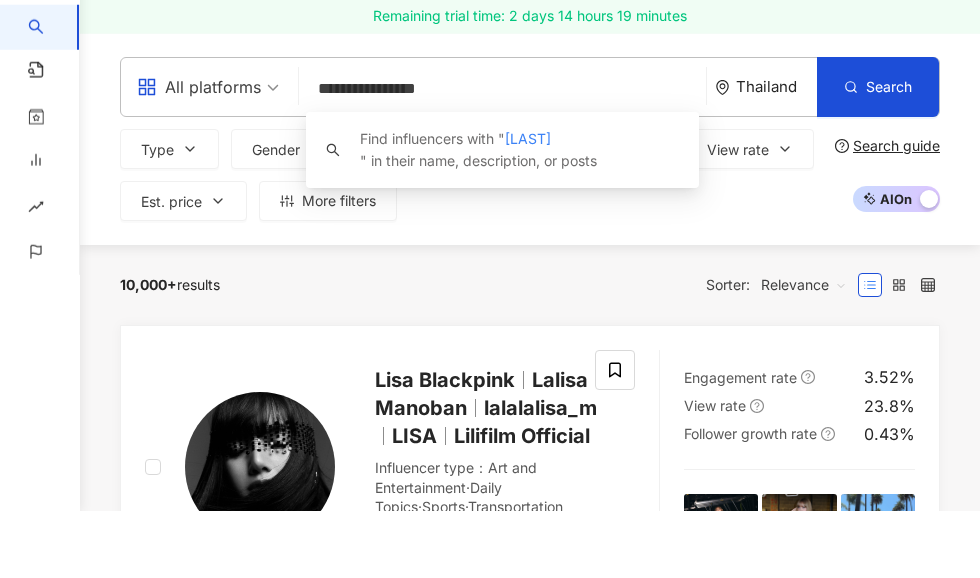 type on "**********" 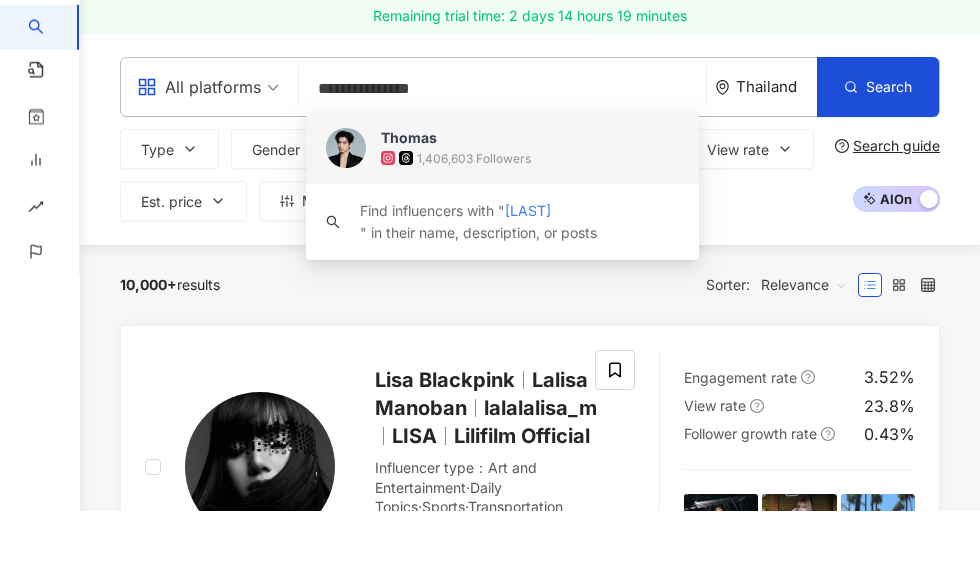 click on "Thomas" at bounding box center [409, 205] 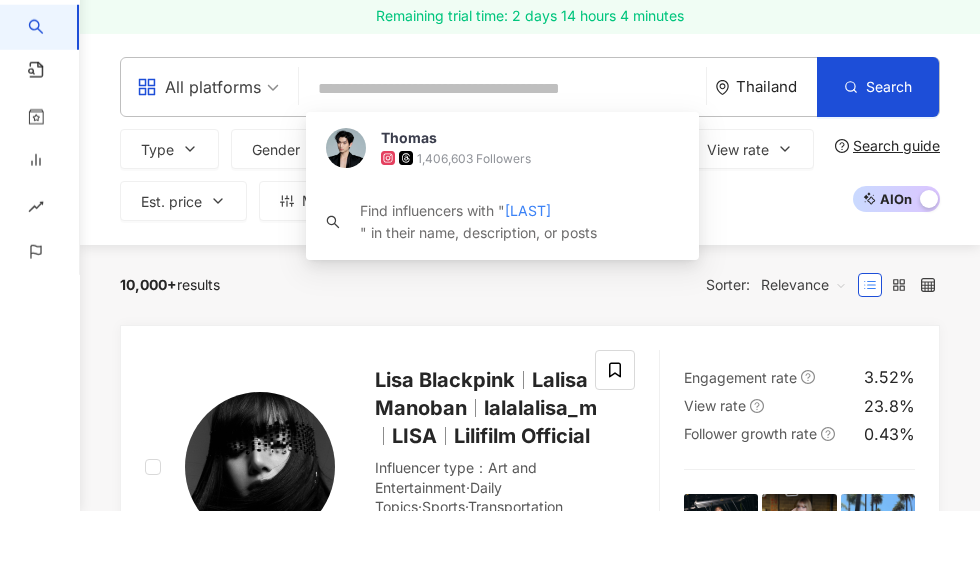 click on "AI Search" at bounding box center (64, 95) 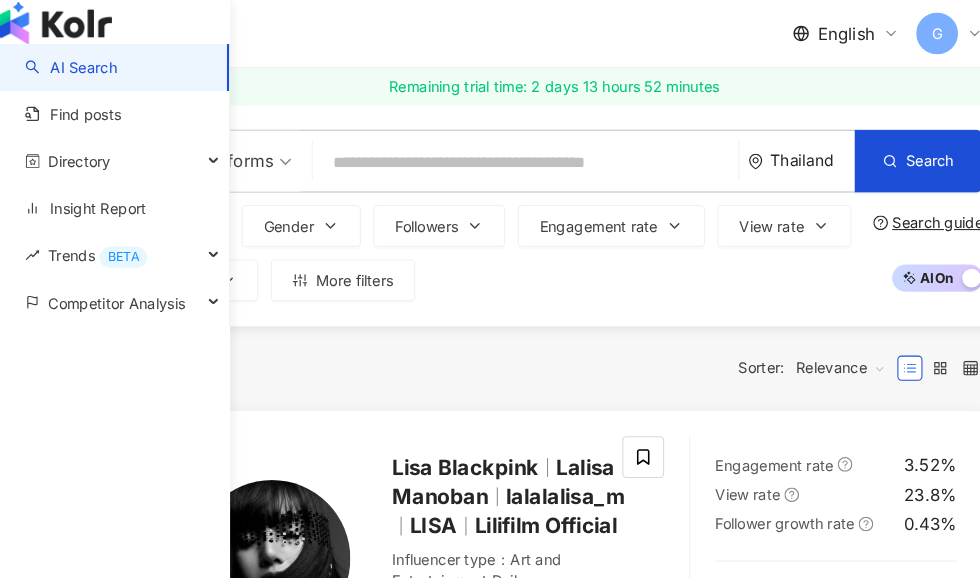 click at bounding box center [502, 156] 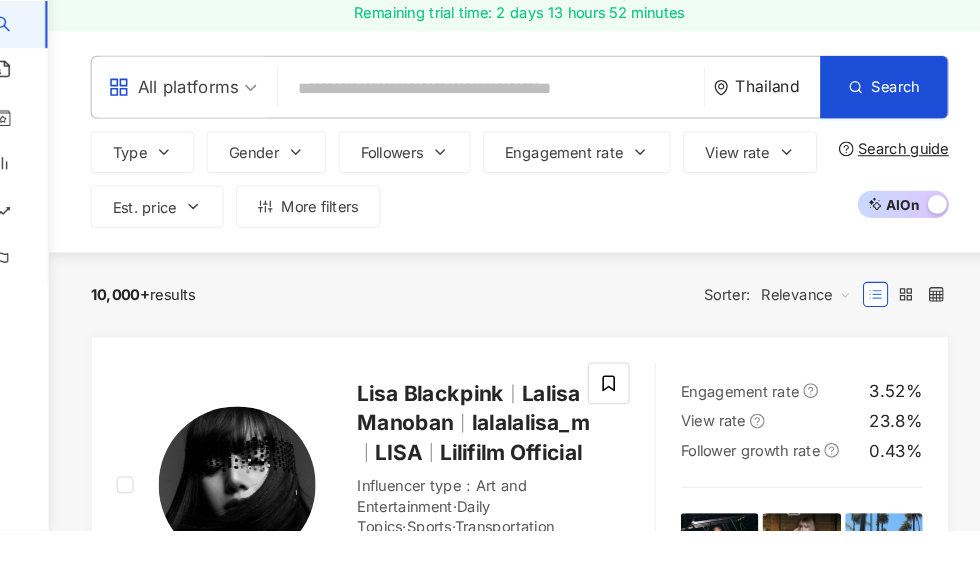 click on "Followers" at bounding box center [420, 216] 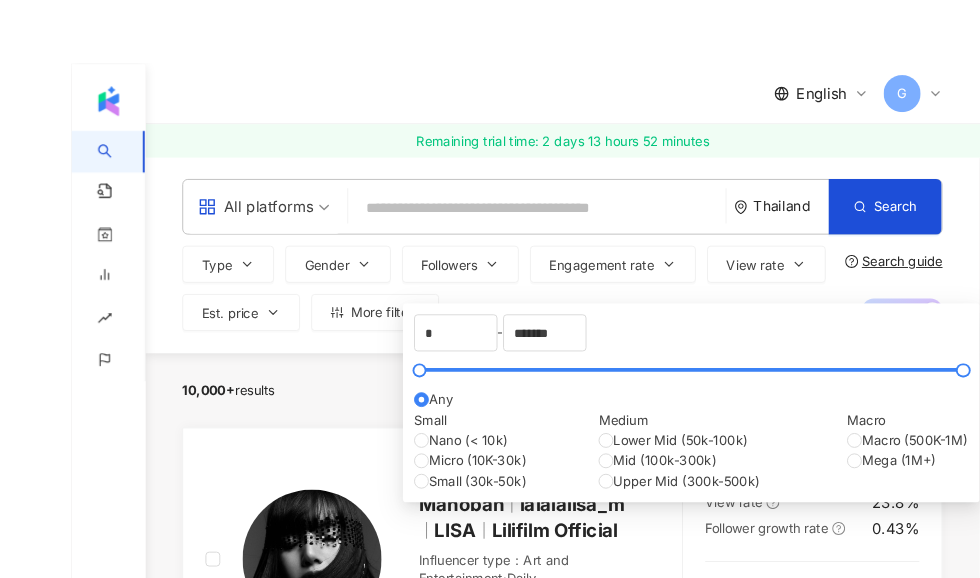 scroll, scrollTop: 91, scrollLeft: 0, axis: vertical 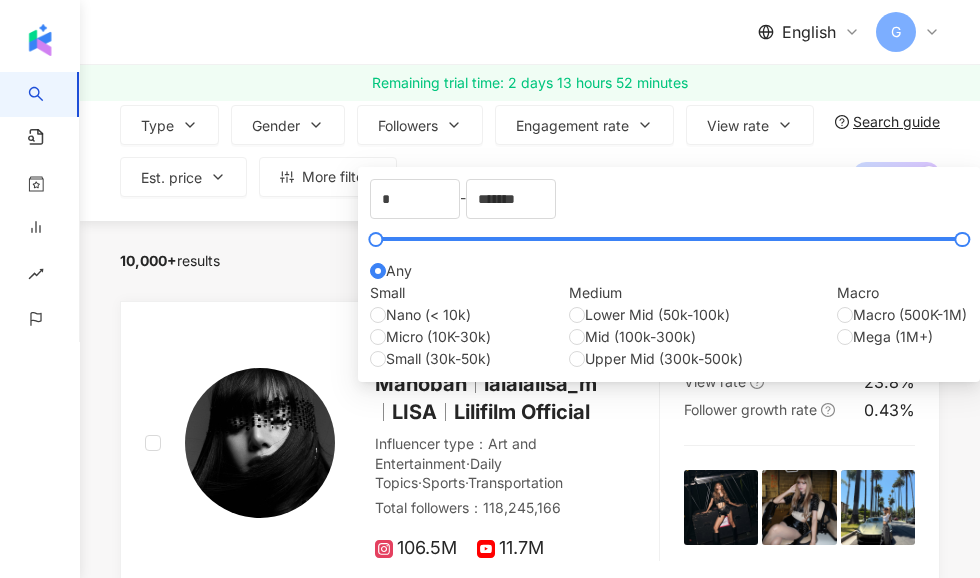 click on "10,000+  results Sorter:  Relevance" at bounding box center [530, 261] 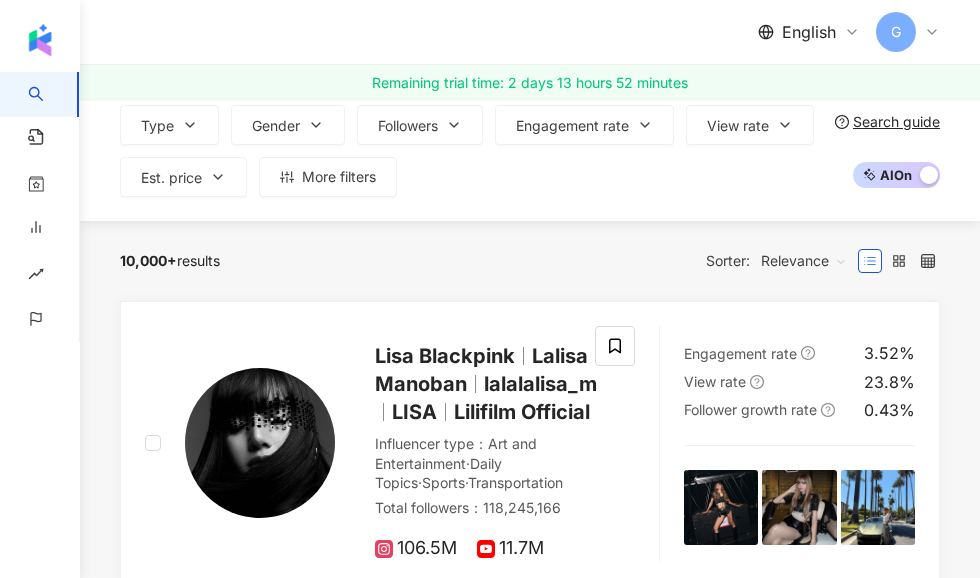 scroll, scrollTop: 0, scrollLeft: 0, axis: both 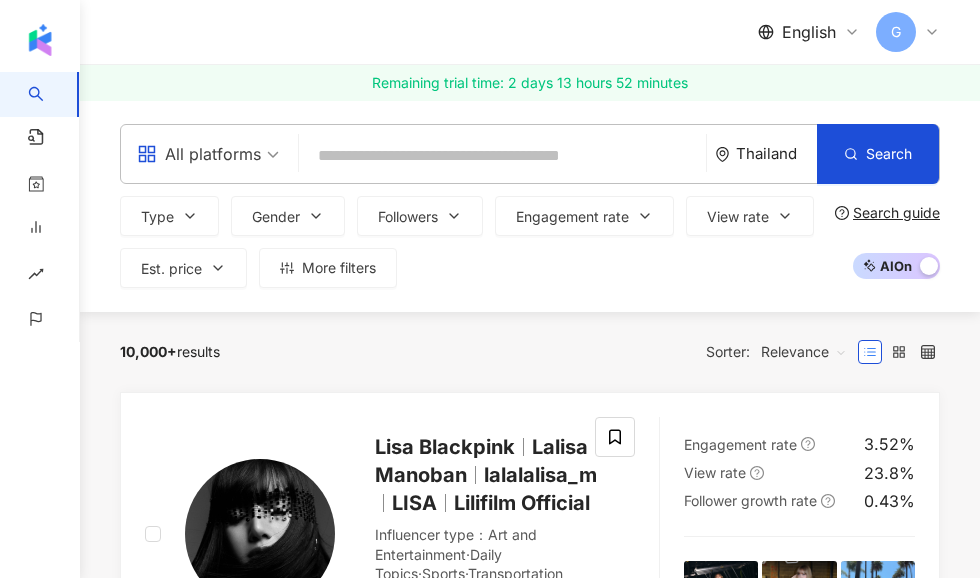 click at bounding box center (502, 156) 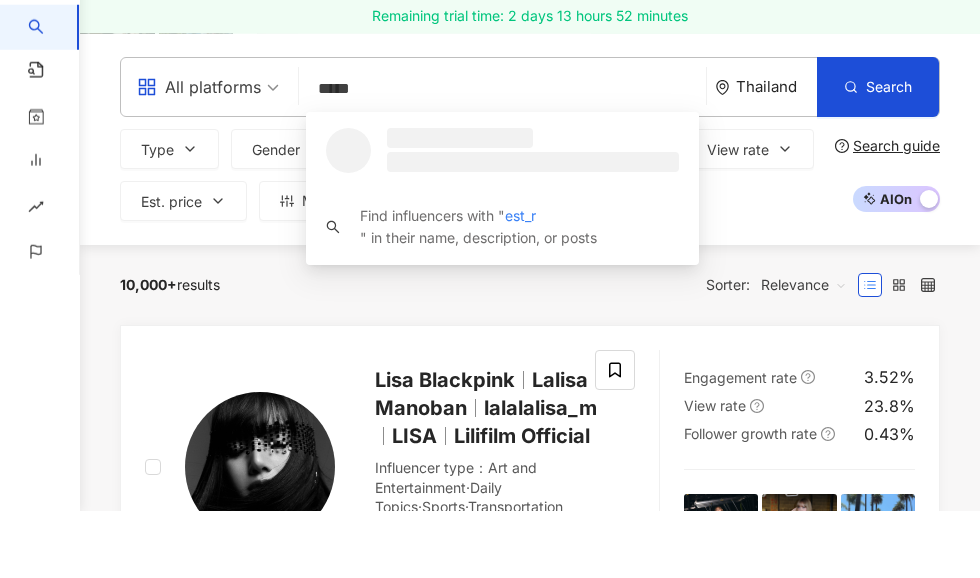 type on "******" 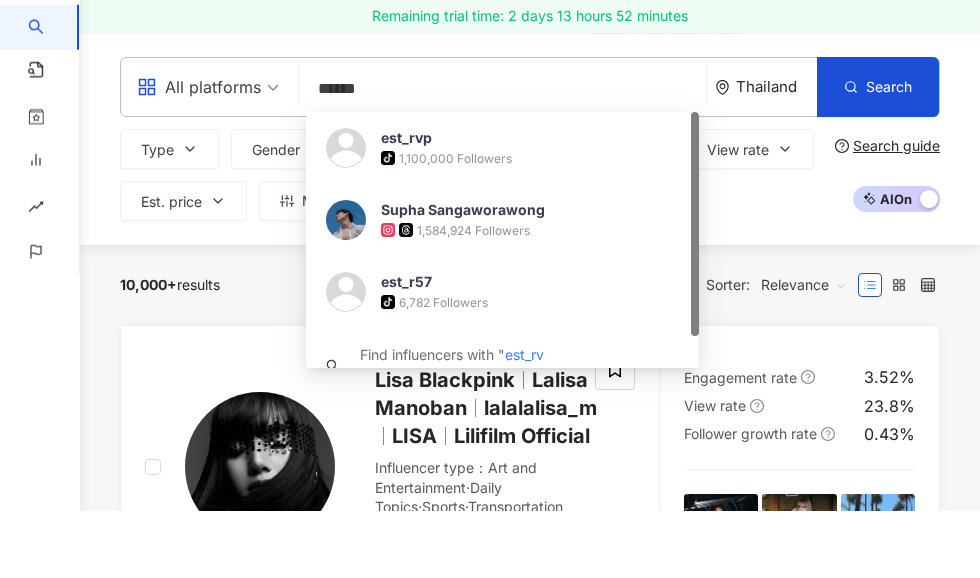 scroll, scrollTop: 103, scrollLeft: 0, axis: vertical 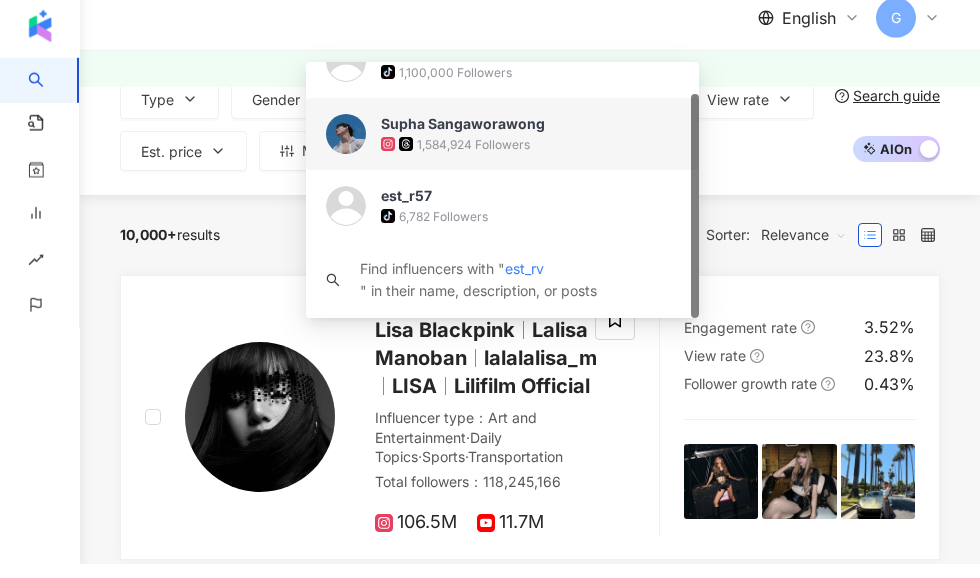 click on "1,584,924   Followers" at bounding box center [473, 158] 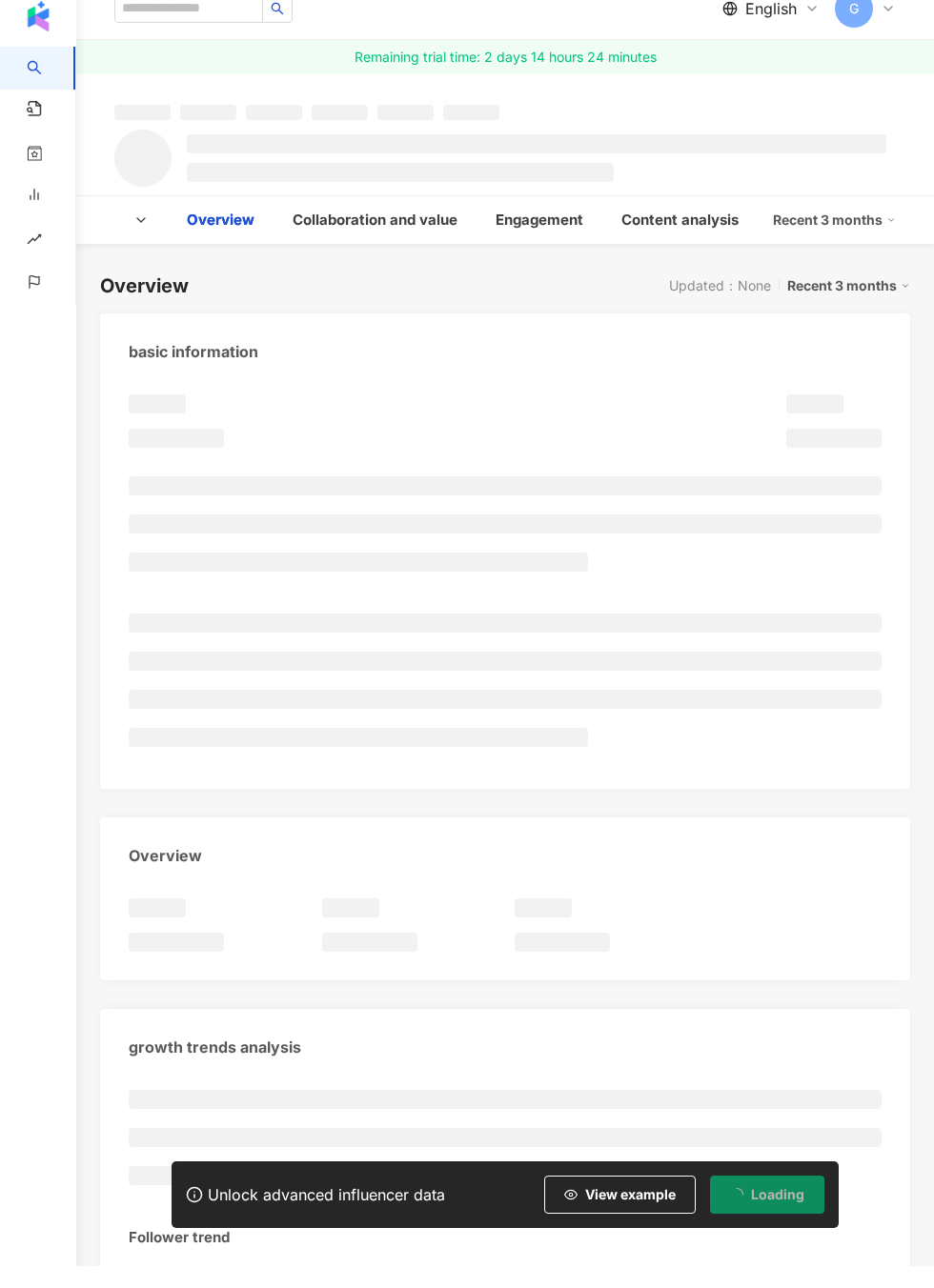 scroll, scrollTop: 3, scrollLeft: 0, axis: vertical 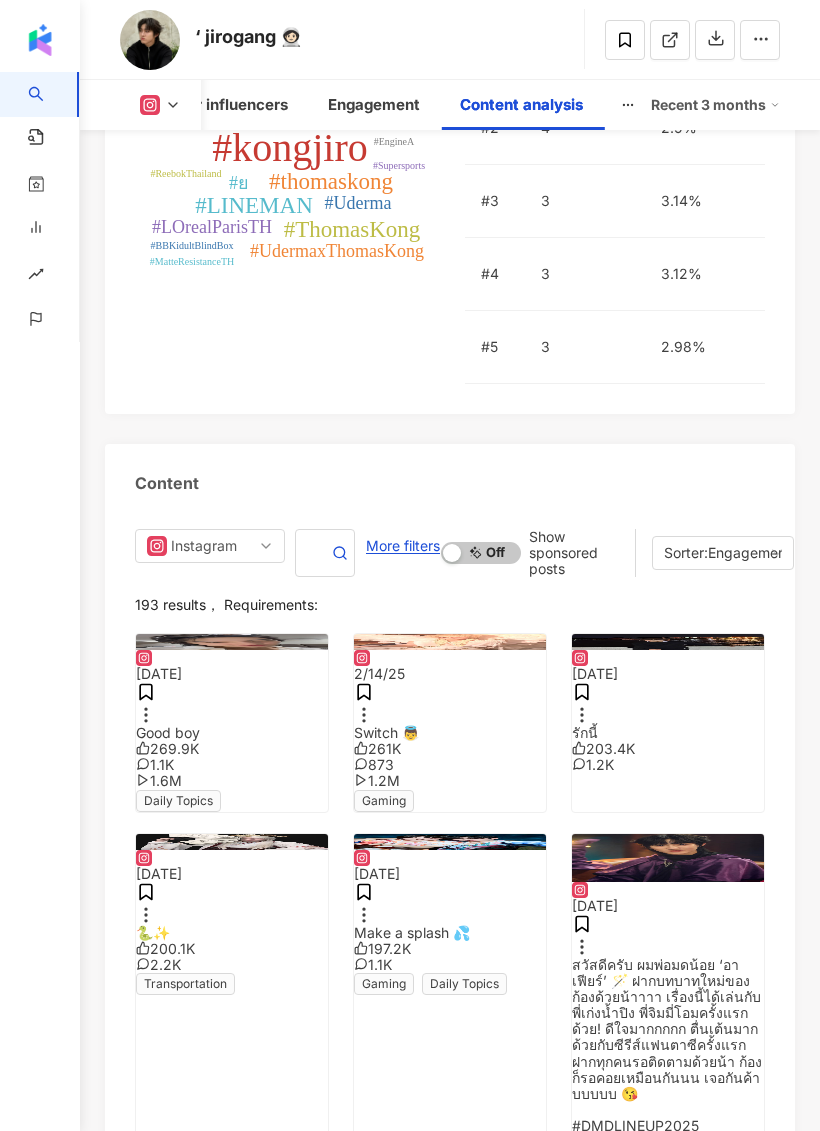 click on "Engagement" at bounding box center (749, 553) 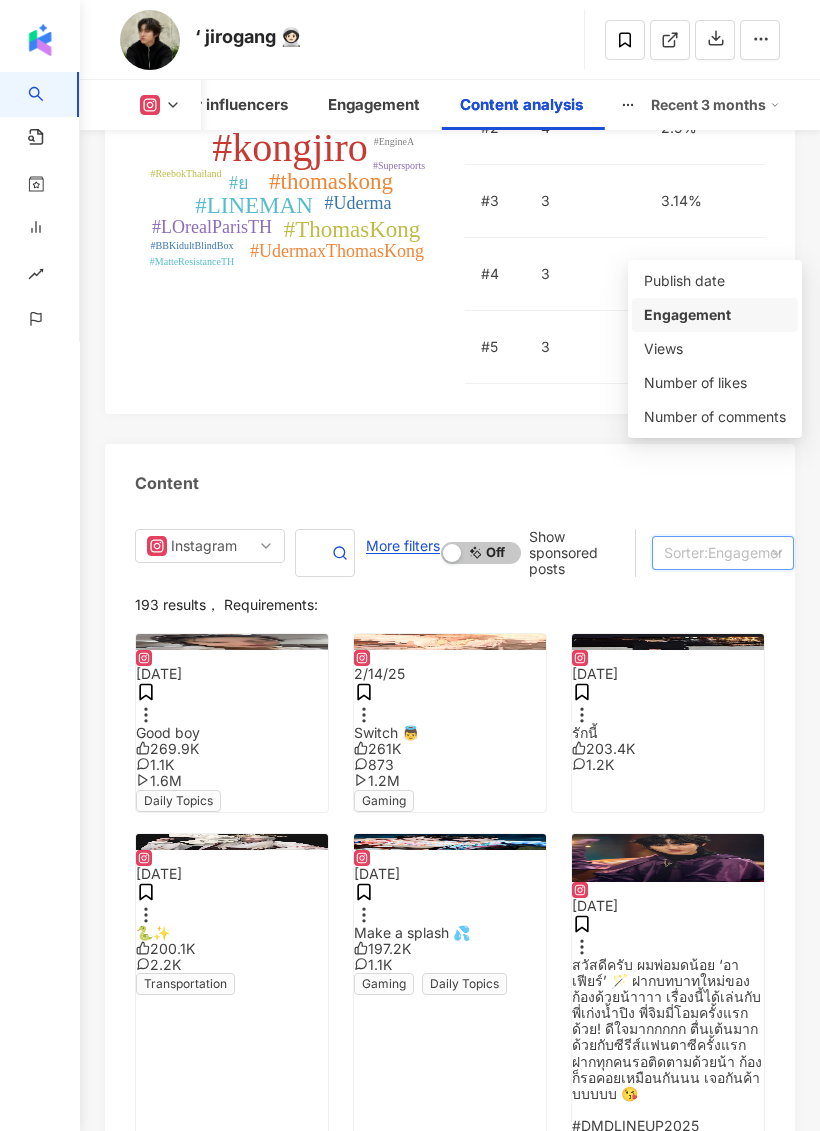 click on "Publish date" at bounding box center (715, 281) 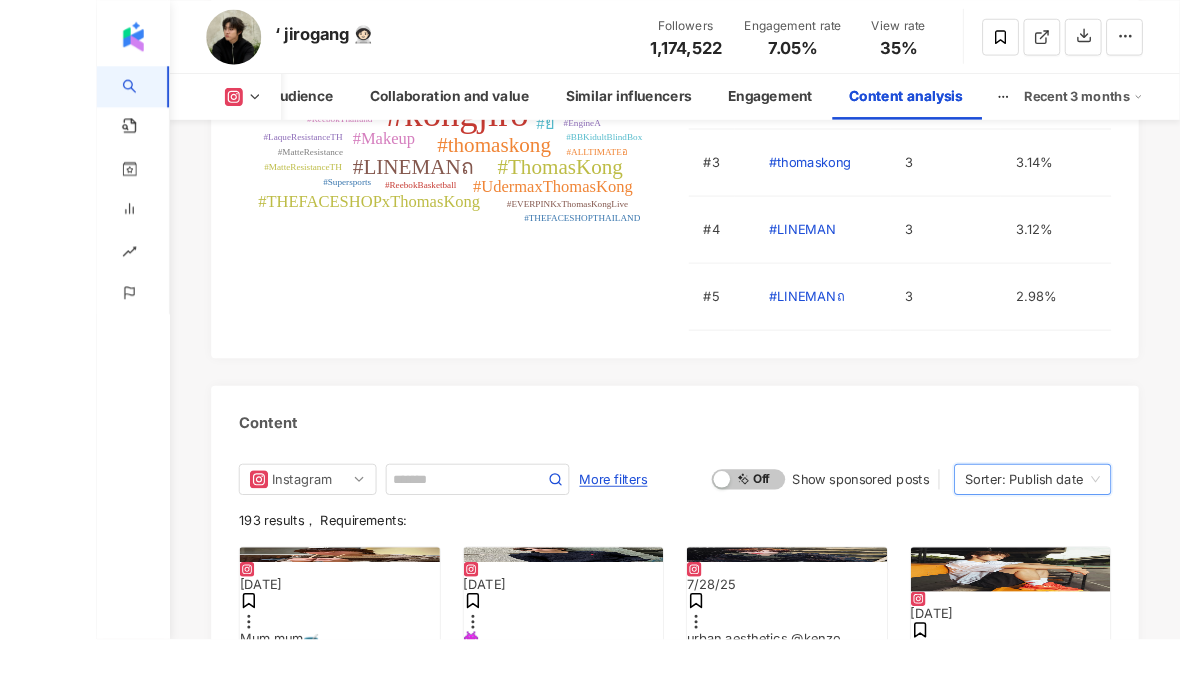 scroll, scrollTop: 6674, scrollLeft: 0, axis: vertical 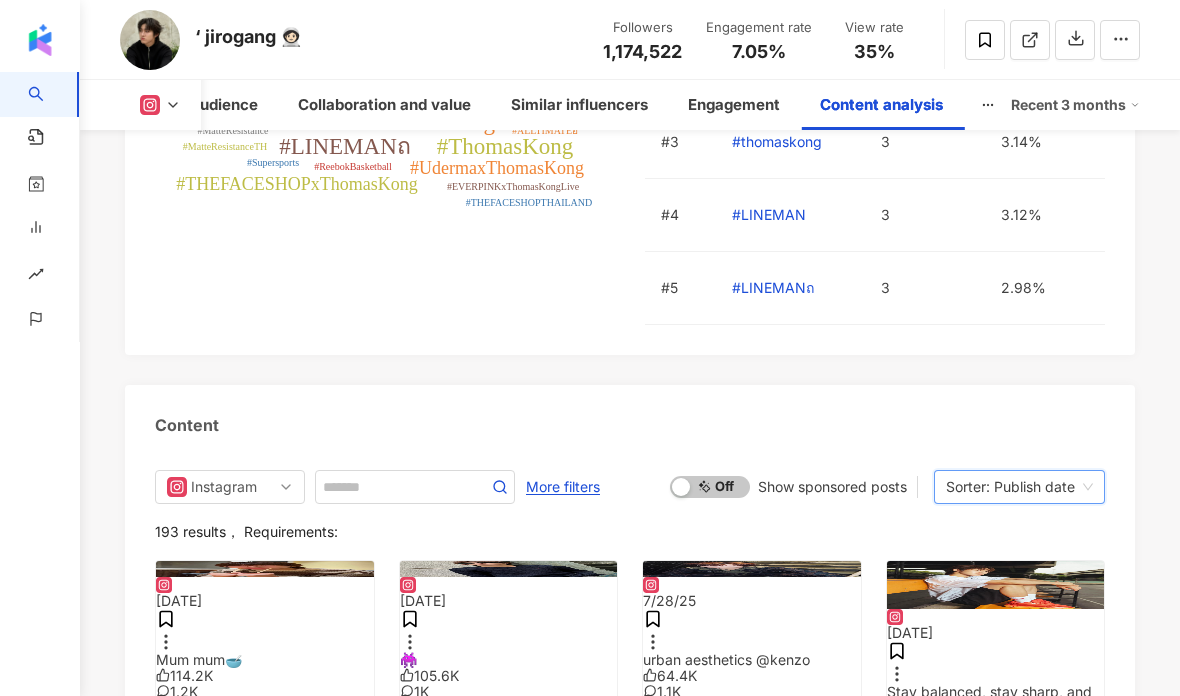 click on "Recent 3 months" at bounding box center [1075, 105] 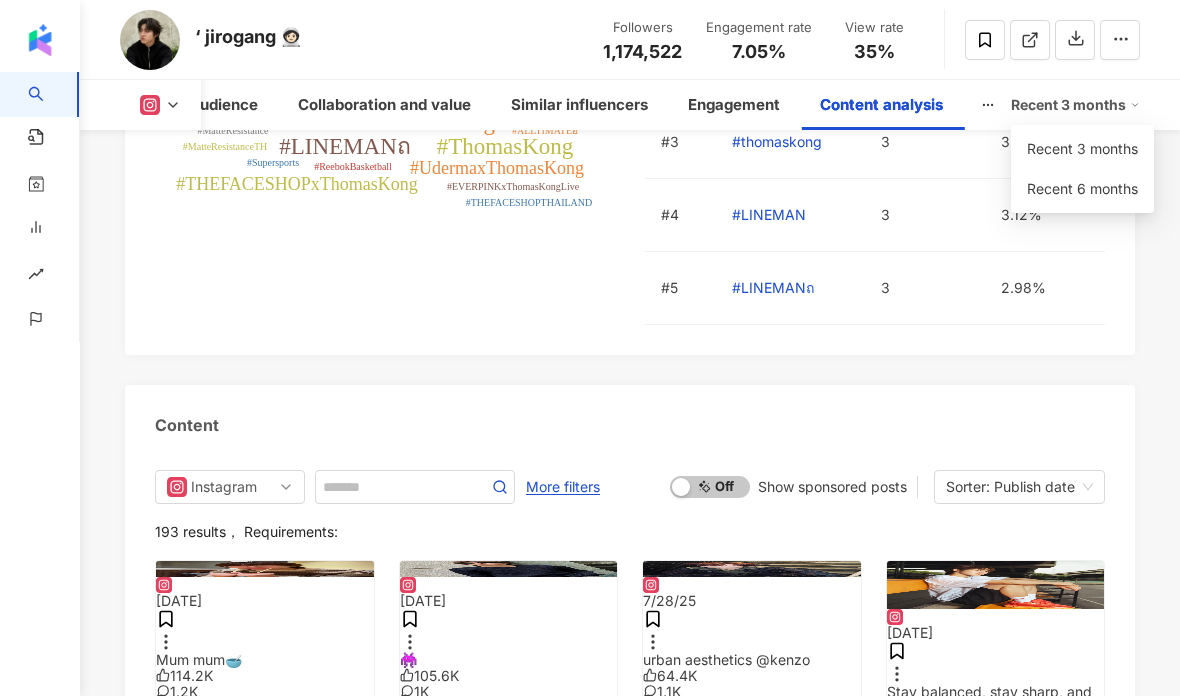 click on "Recent 6 months" at bounding box center (1082, 188) 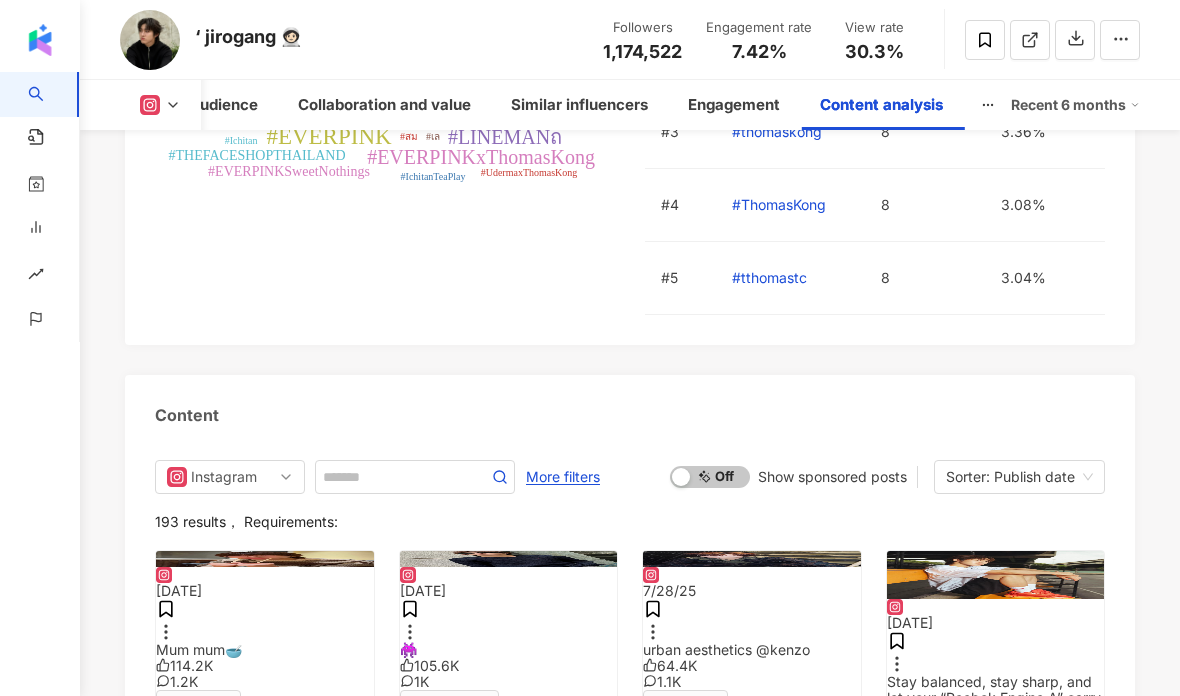 scroll, scrollTop: 6505, scrollLeft: 0, axis: vertical 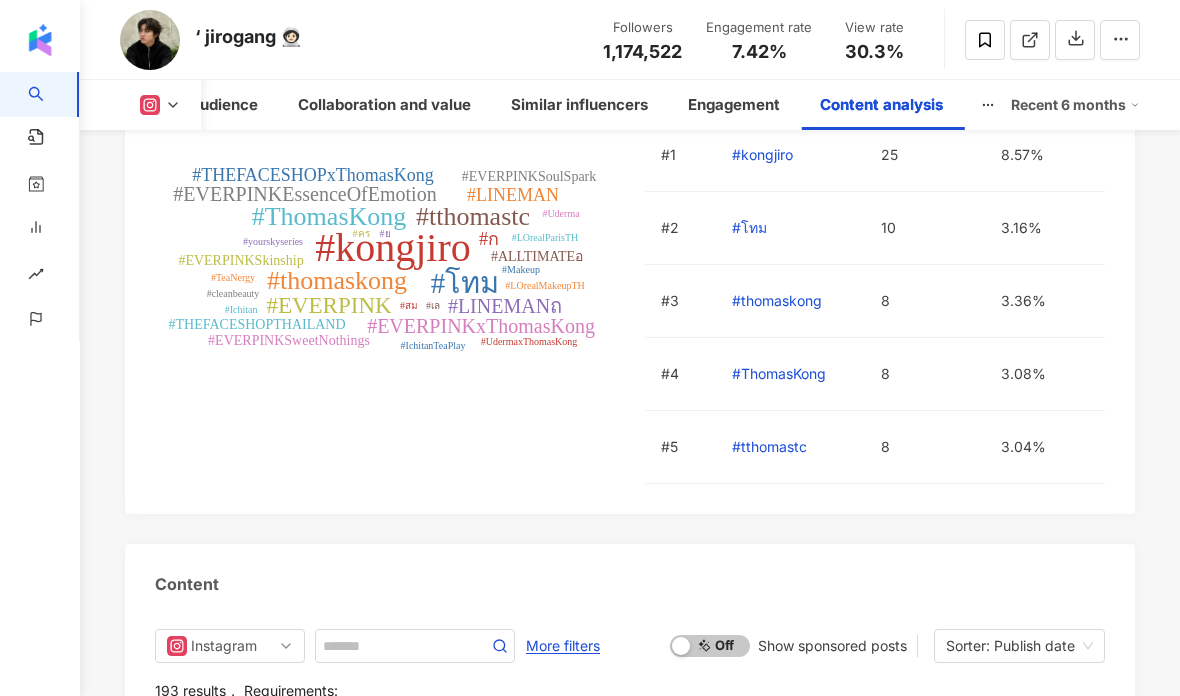 click on "#kongjiro #โทม #thomaskong #ThomasKong #tthomastc #EVERPINK #EVERPINKEssenceOfEmotion #EVERPINKxThomasKong #LINEMANถ #ก #THEFACESHOPxThomasKong #LINEMAN #THEFACESHOPTHAILAND #ALLTIMATEอ #EVERPINKSkinship #EVERPINKSoulSpark #EVERPINKSweetNothings #yourskyseries #สม #Makeup #LOrealMakeupTH #LOrealParisTH #เล #คร #cleanbeauty #Uderma #ย #UdermaxThomasKong #IchitanTeaPlay #TeaNergy #Ichitan No. Hashtag Usage count Engagement rate # 1 #kongjiro 25 8.57% # 2 #โทม 10 3.16% # 3 #thomaskong 8 3.36% # 4 #ThomasKong 8 3.08% # 5 #tthomastc 8 3.04%" at bounding box center [630, 268] 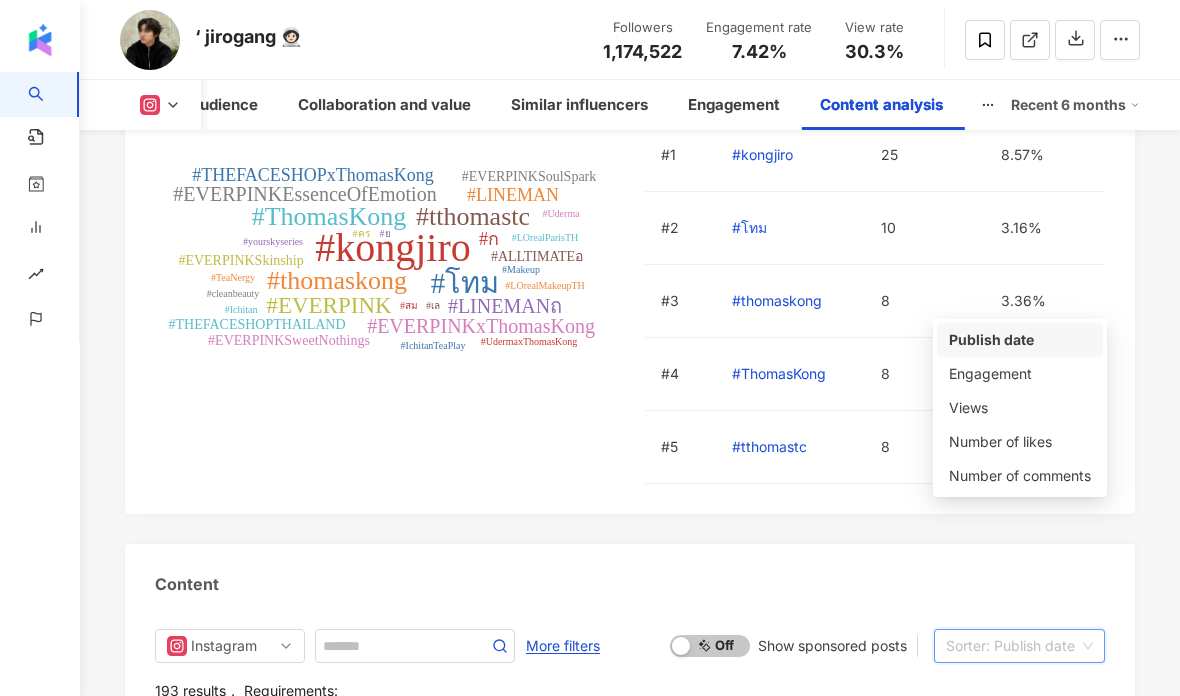 click on "Sorter: Publish date" at bounding box center (1019, 646) 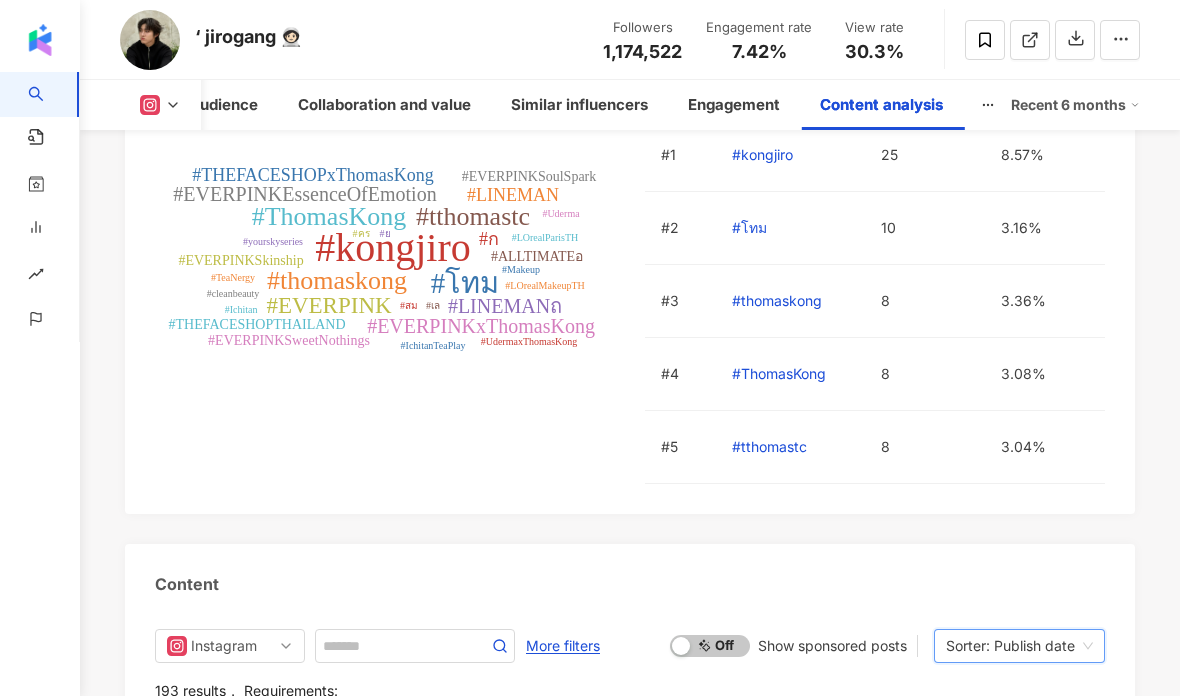 click on "Sorter: Publish date" at bounding box center (1019, 646) 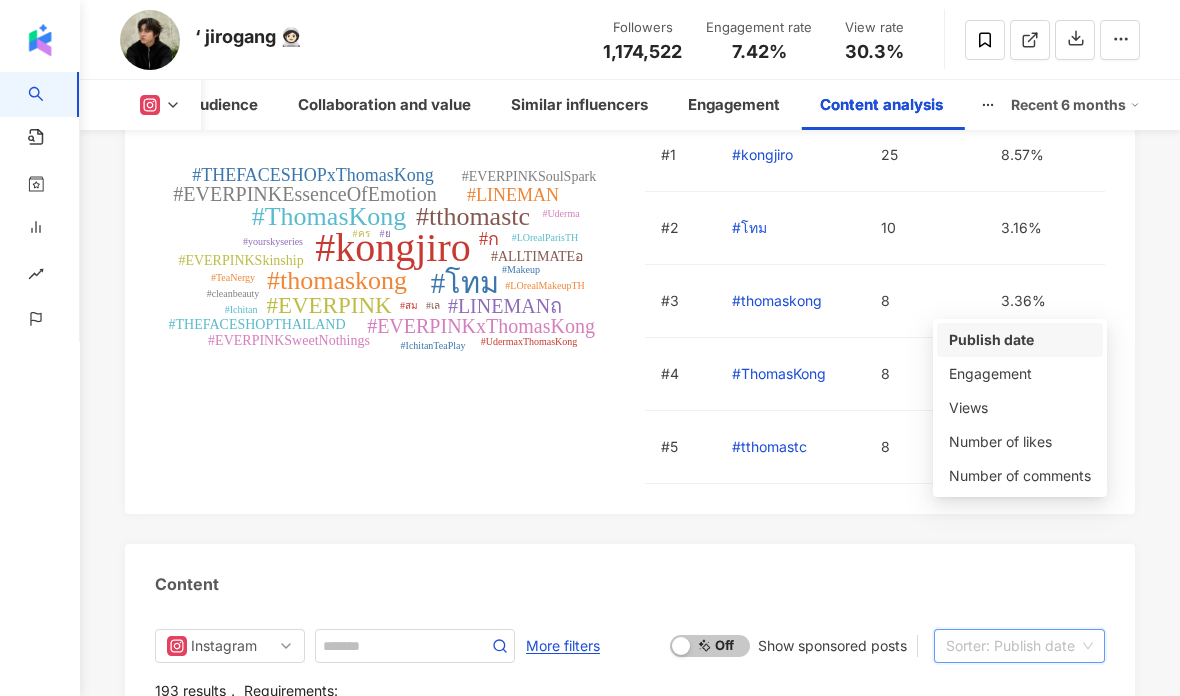 click on "Views" at bounding box center (1020, 408) 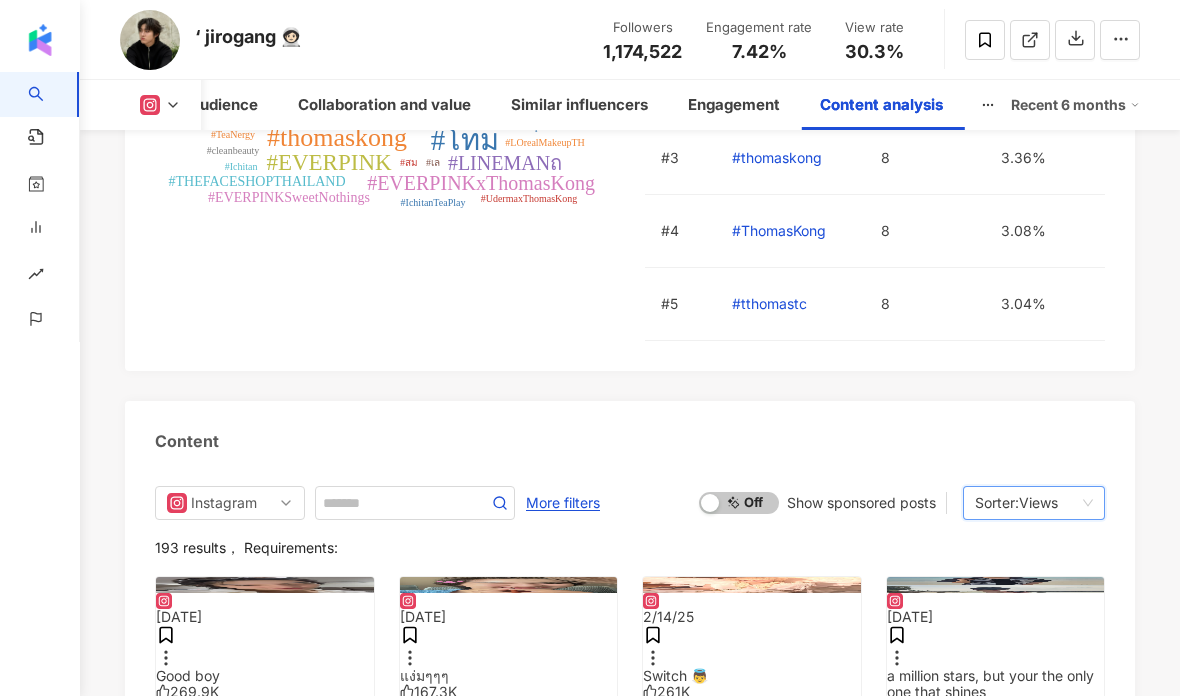 scroll, scrollTop: 6565, scrollLeft: 0, axis: vertical 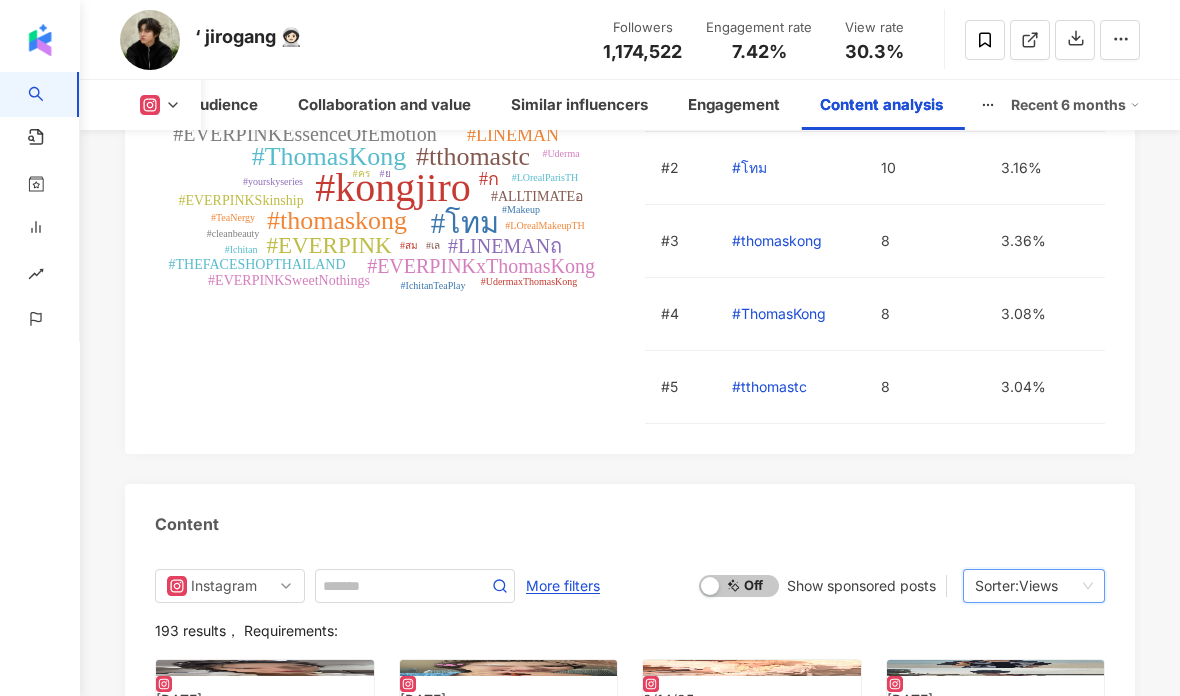 click on "Sorter:  Views" at bounding box center (1025, 586) 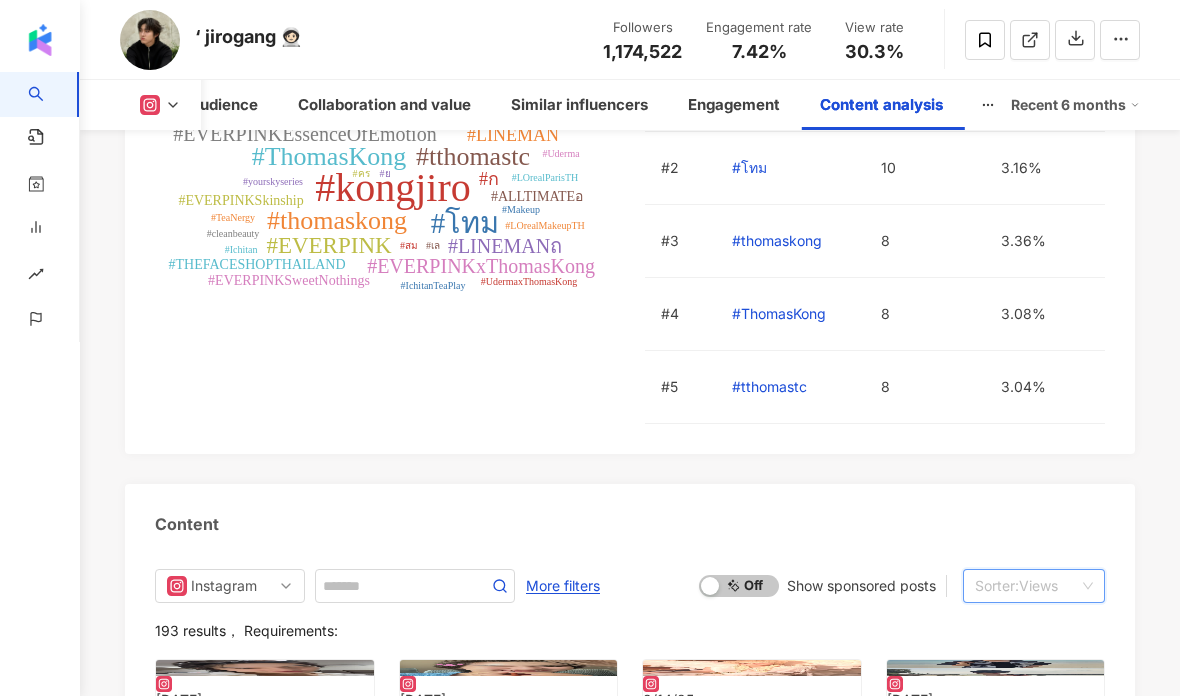 click on "Sorter:  Views" at bounding box center (1034, 586) 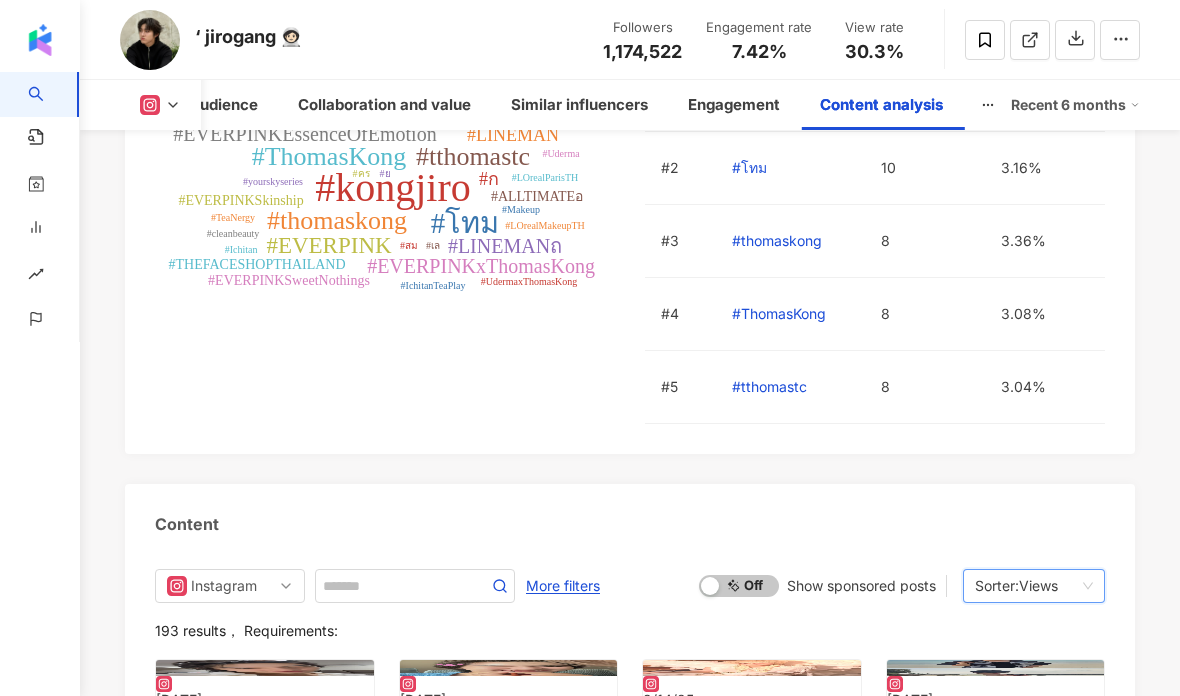 click on "Sorter:  Views" at bounding box center (1025, 586) 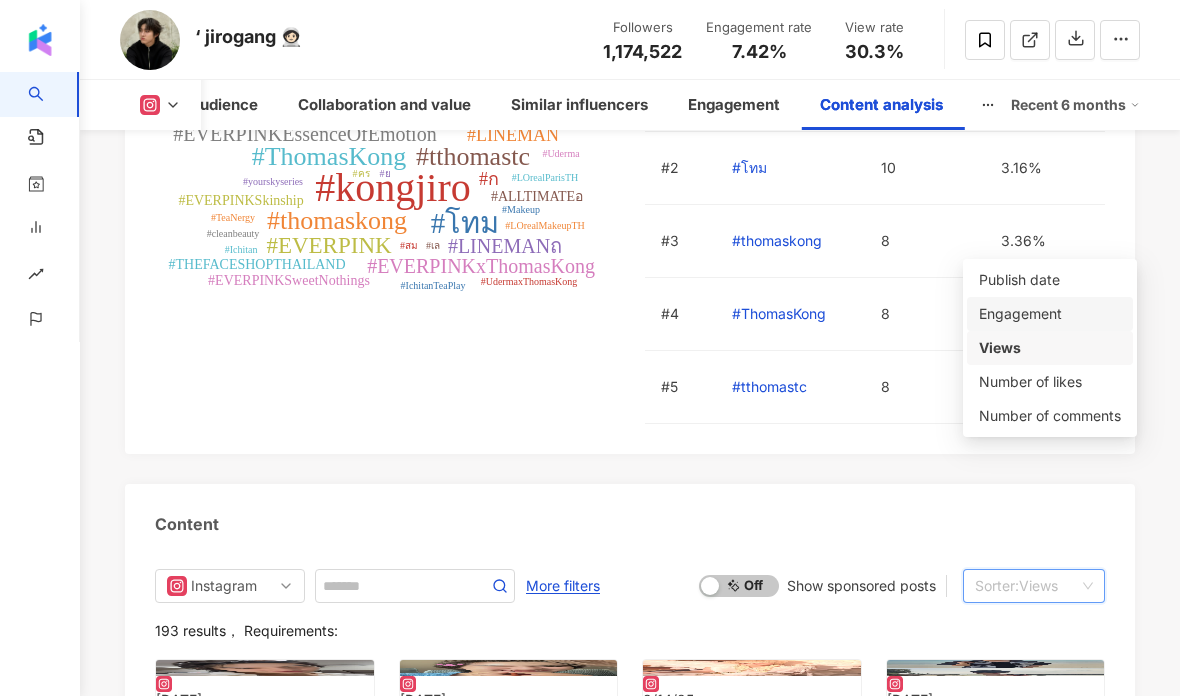 click on "Engagement" at bounding box center (1050, 314) 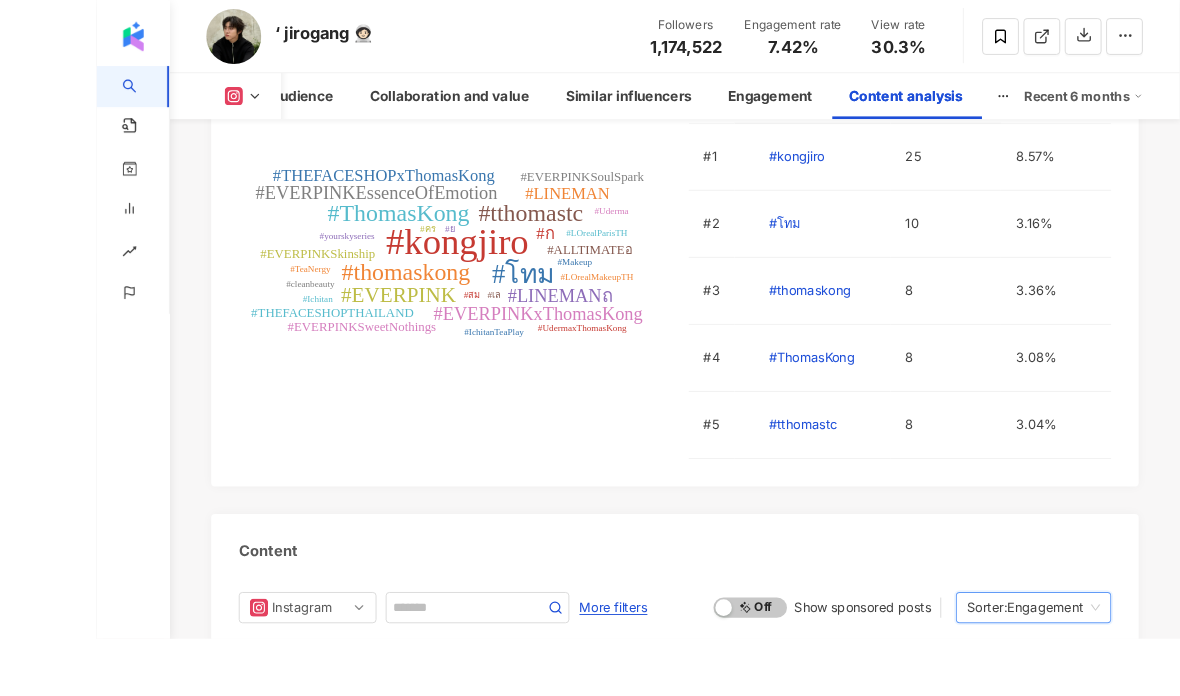 scroll, scrollTop: 4205, scrollLeft: 0, axis: vertical 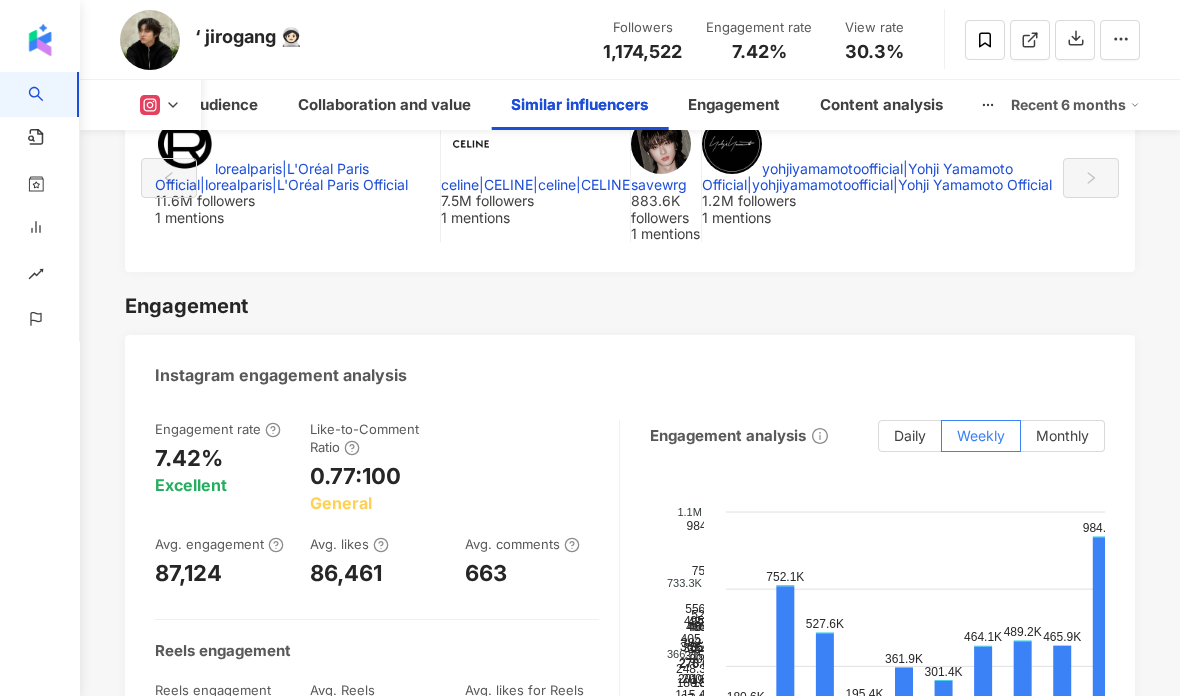 click on "lorealparis|L'Oréal Paris Official|lorealparis|L'Oréal Paris Official 11.6M   followers 1 mentions celine|CELINE|celine|CELINE 7.5M   followers 1 mentions savewrg 883.6K   followers 1 mentions yohjiyamamotoofficial|Yohji Yamamoto Official|yohjiyamamotoofficial|Yohji Yamamoto Official 1.2M   followers 1 mentions" at bounding box center [630, 182] 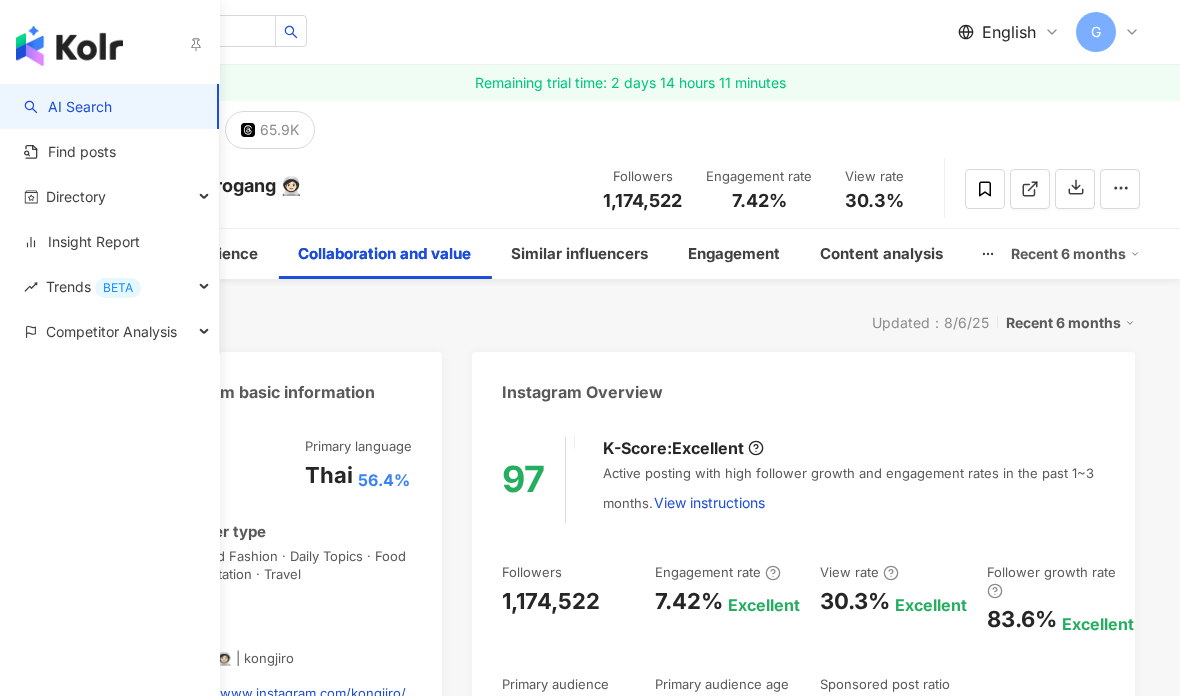 scroll, scrollTop: 3199, scrollLeft: 0, axis: vertical 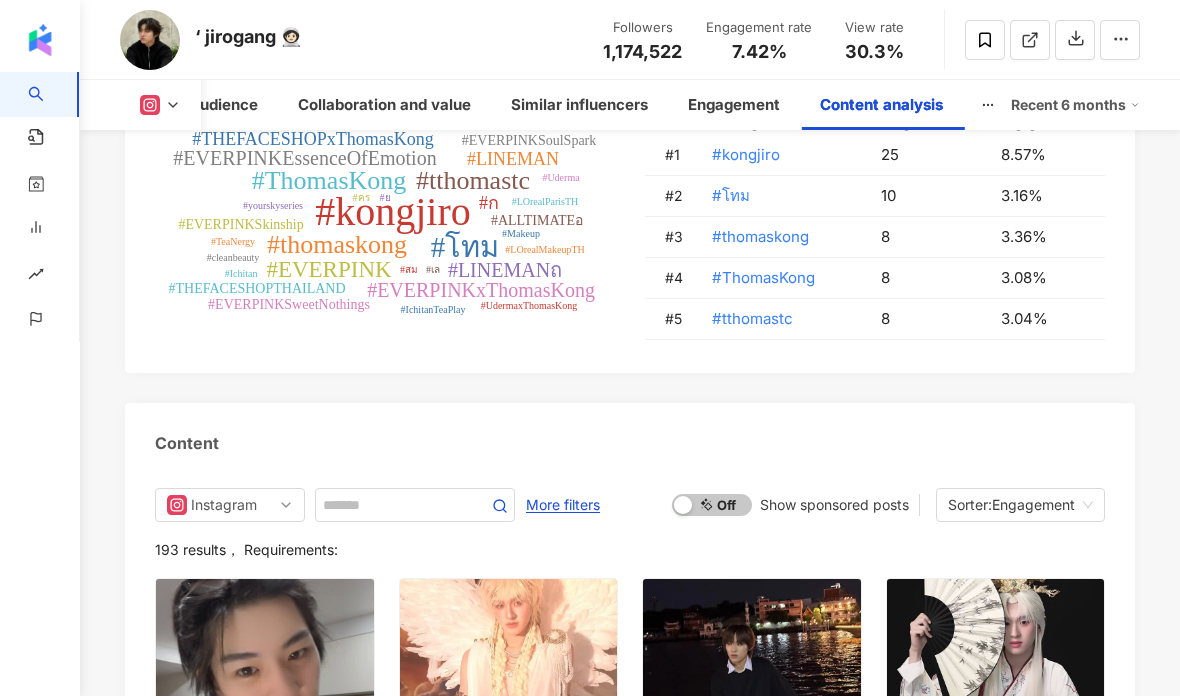 click on "Sorter:  Engagement" at bounding box center [1020, 505] 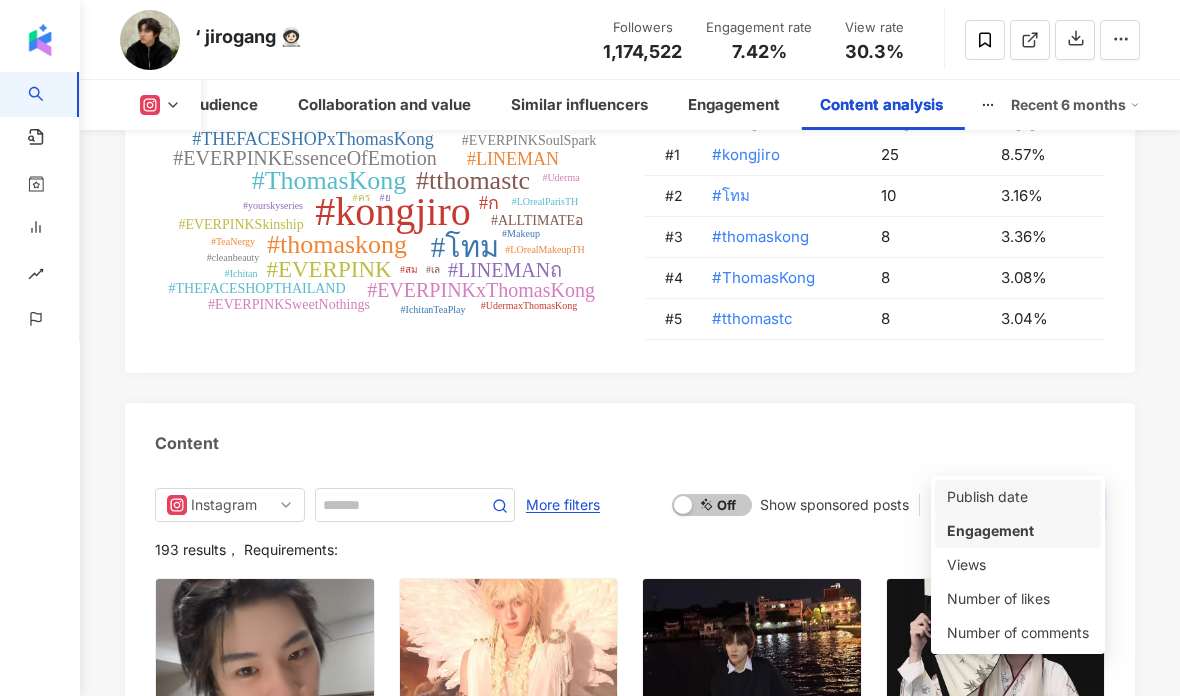 click on "Publish date" at bounding box center (1018, 497) 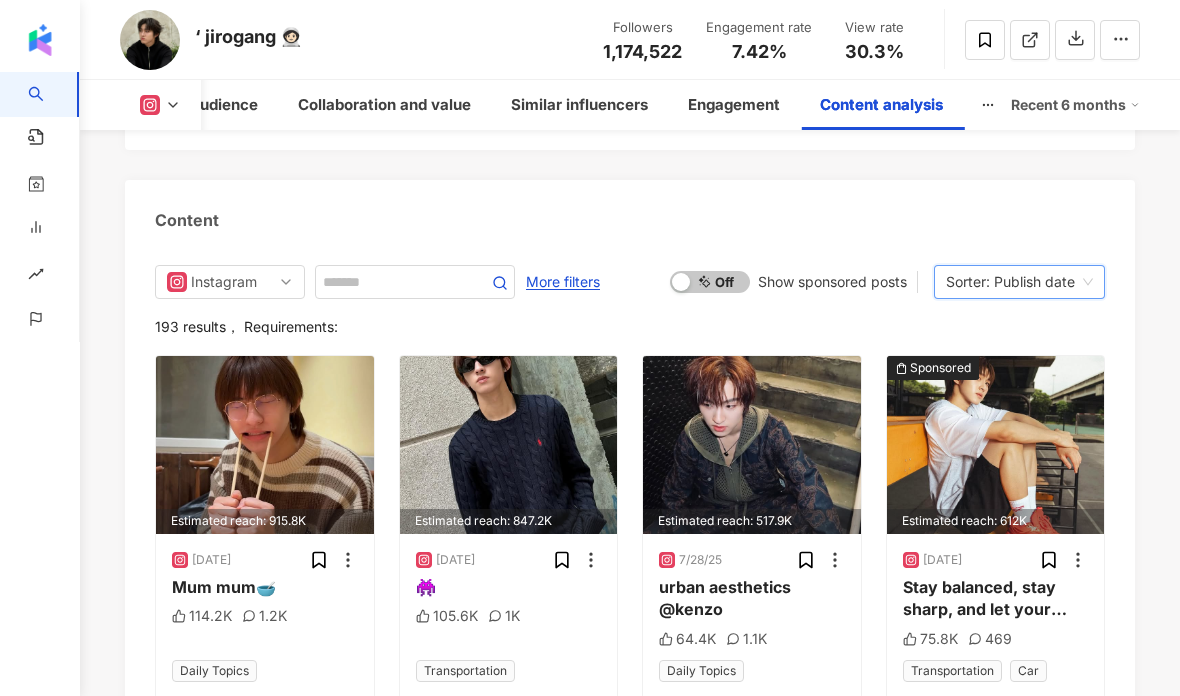 scroll, scrollTop: 6685, scrollLeft: 0, axis: vertical 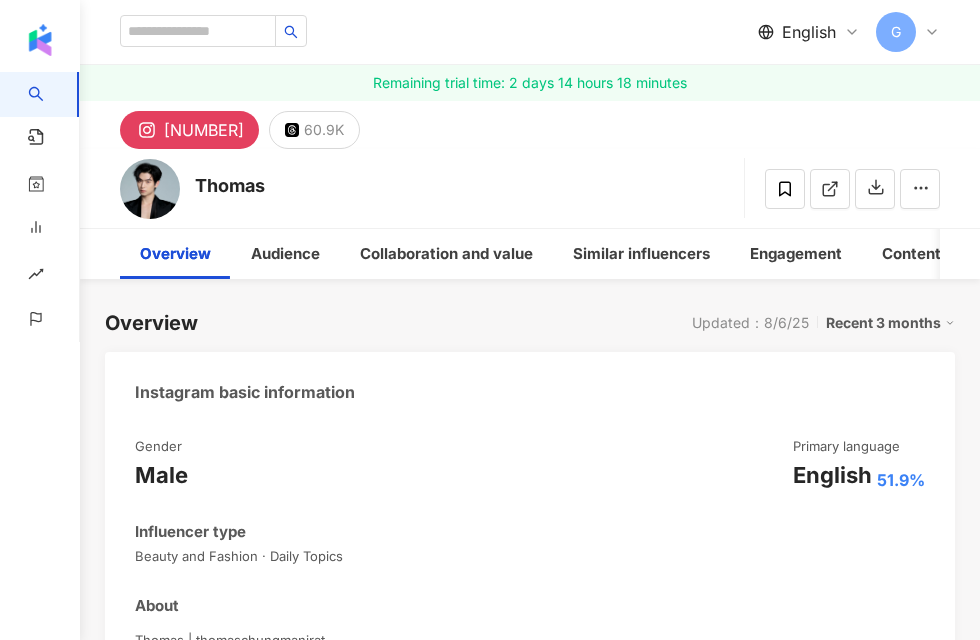 click on "Recent 3 months" at bounding box center [890, 323] 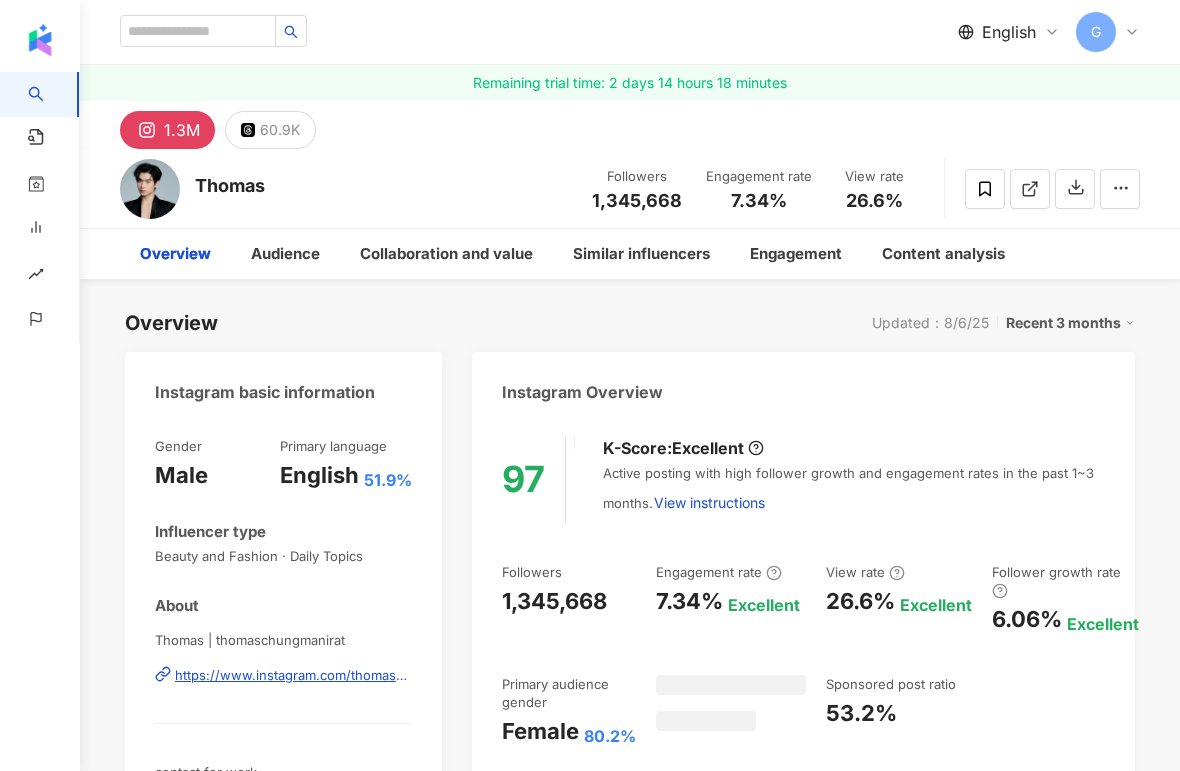 scroll, scrollTop: 0, scrollLeft: 0, axis: both 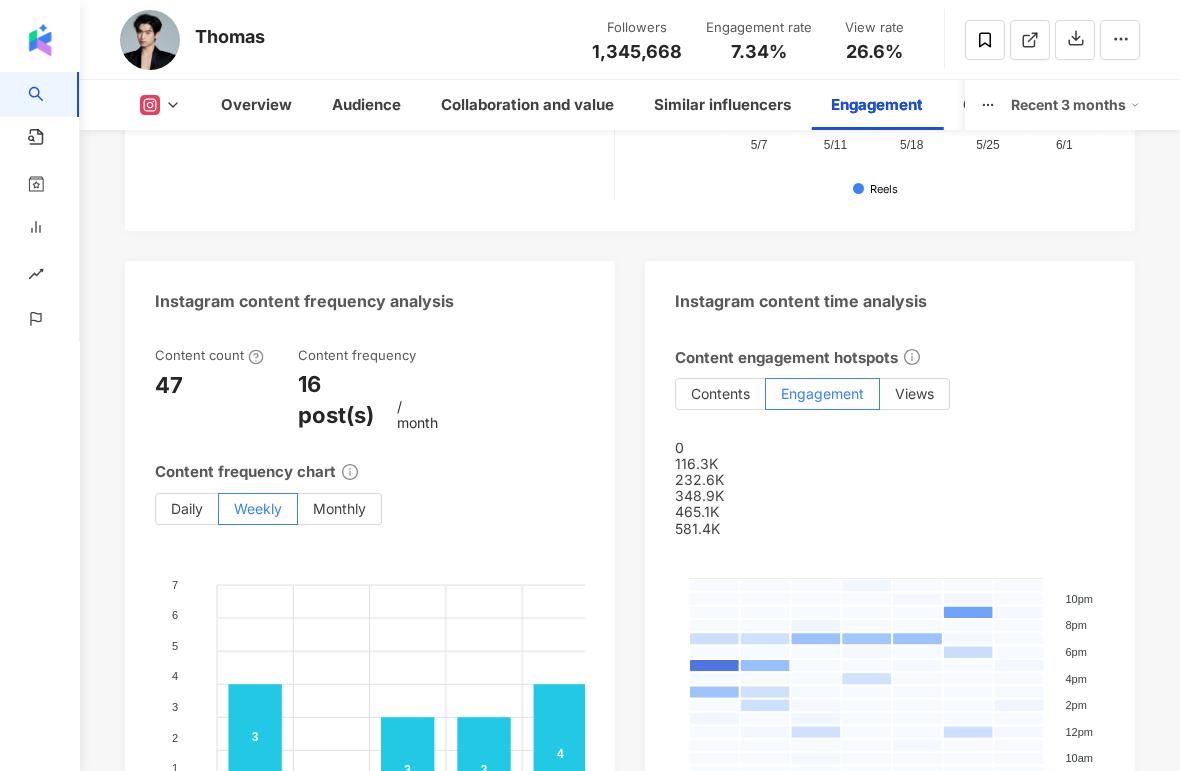 click on "Recent 3 months" at bounding box center (1075, 105) 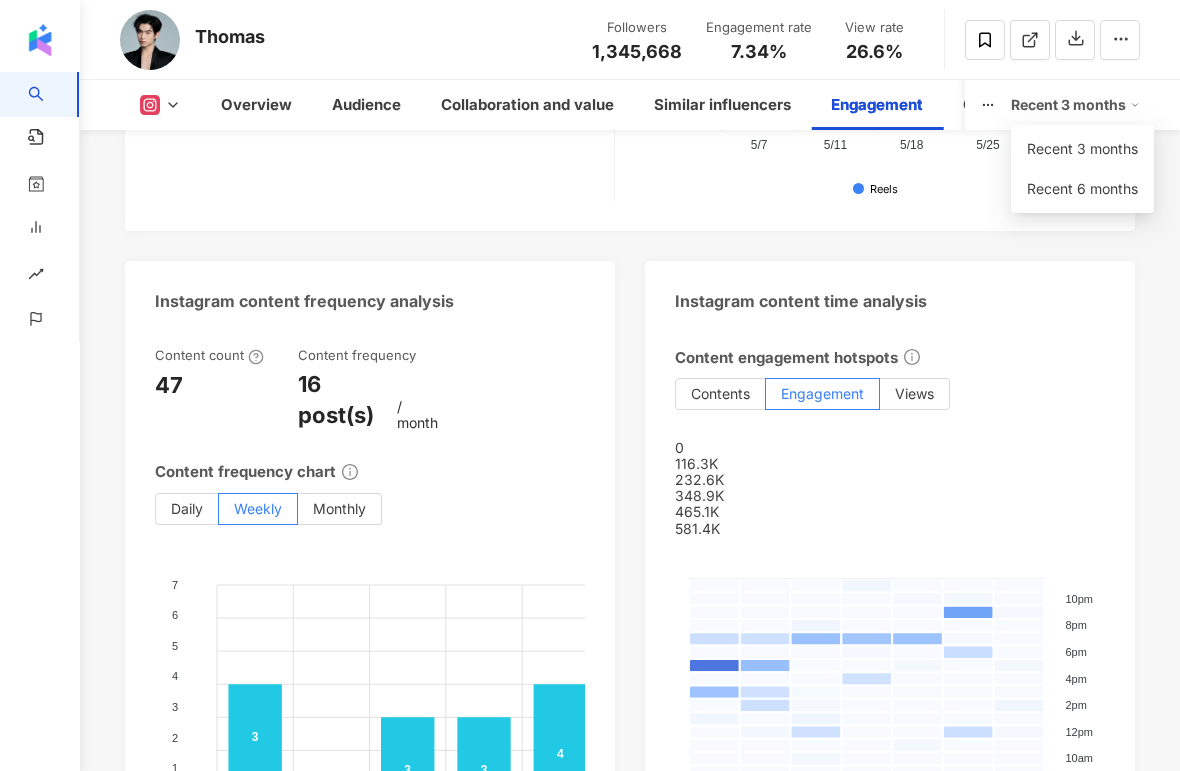 click on "Recent 6 months" at bounding box center [1082, 188] 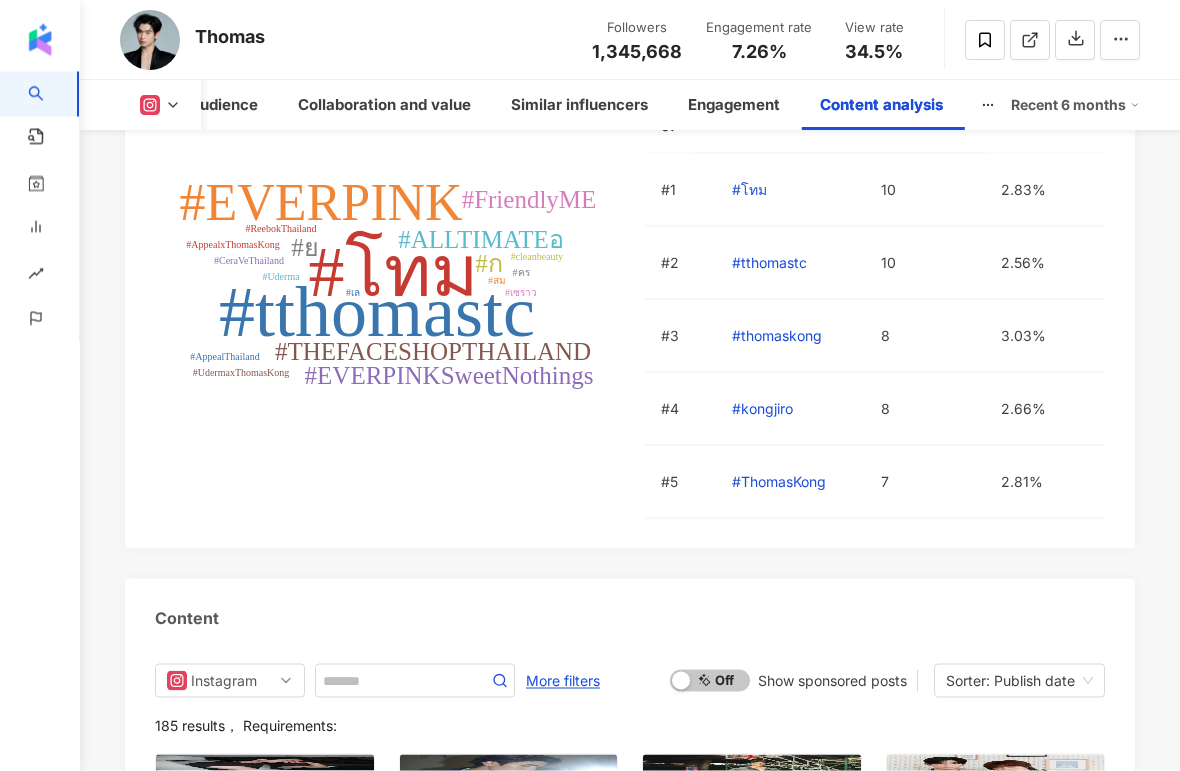 scroll, scrollTop: 6388, scrollLeft: 0, axis: vertical 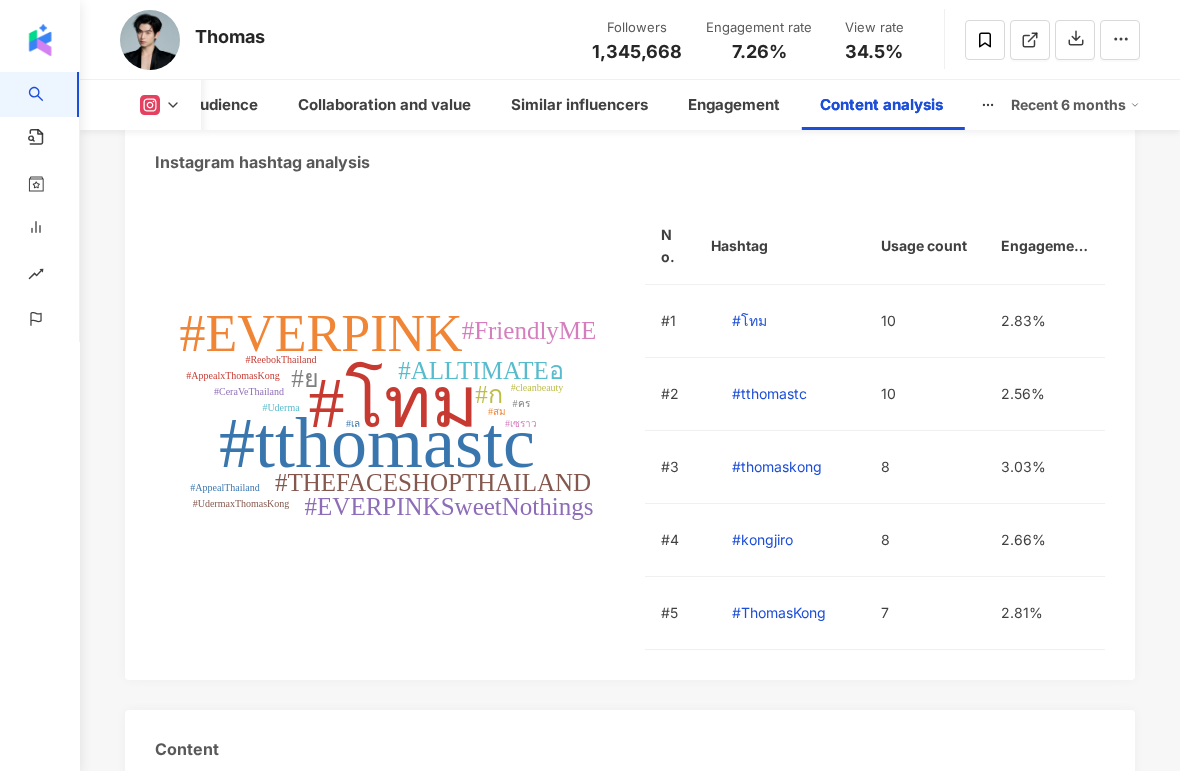 click on "Sorter: Publish date" at bounding box center (1010, 812) 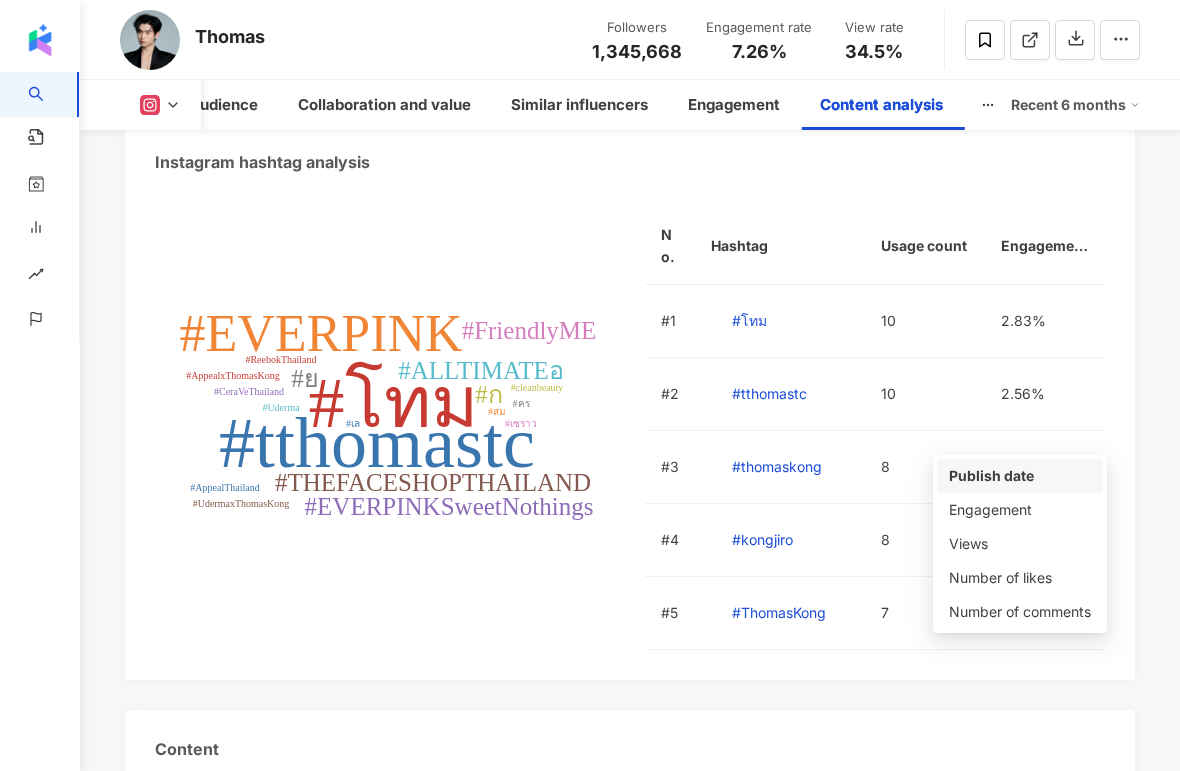click on "Engagement" at bounding box center (1020, 510) 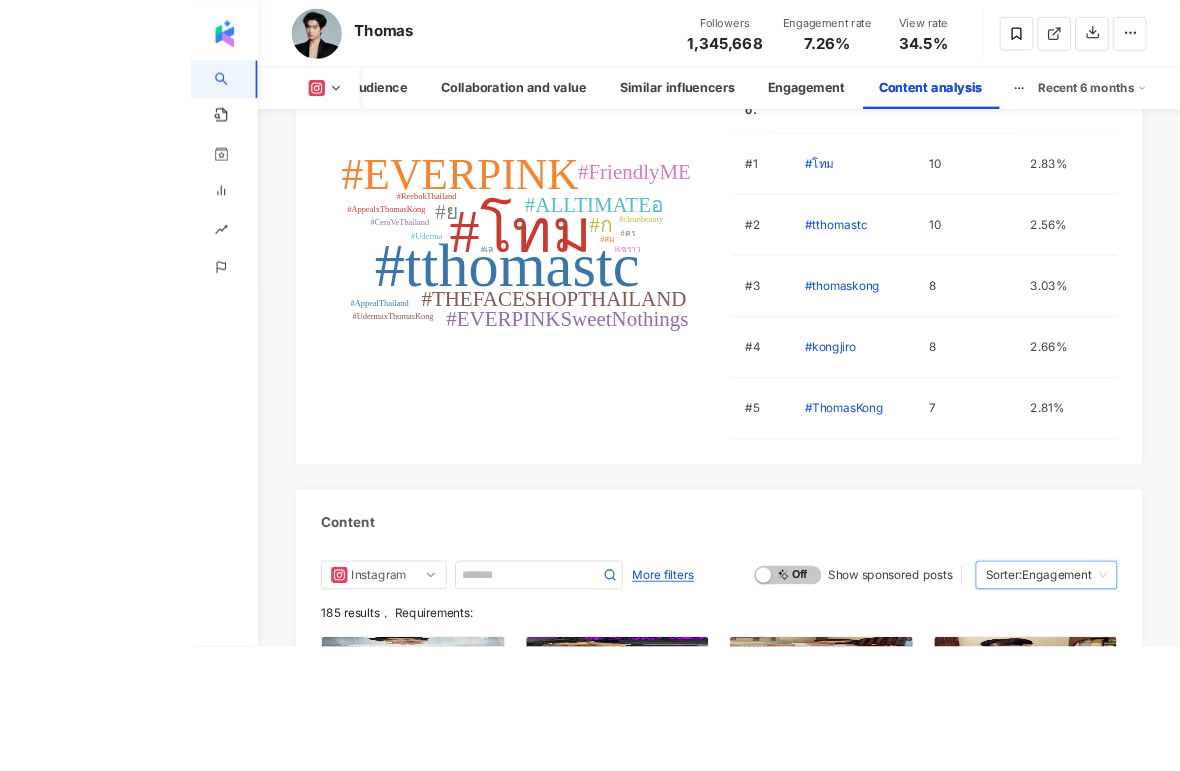 scroll, scrollTop: 6742, scrollLeft: 0, axis: vertical 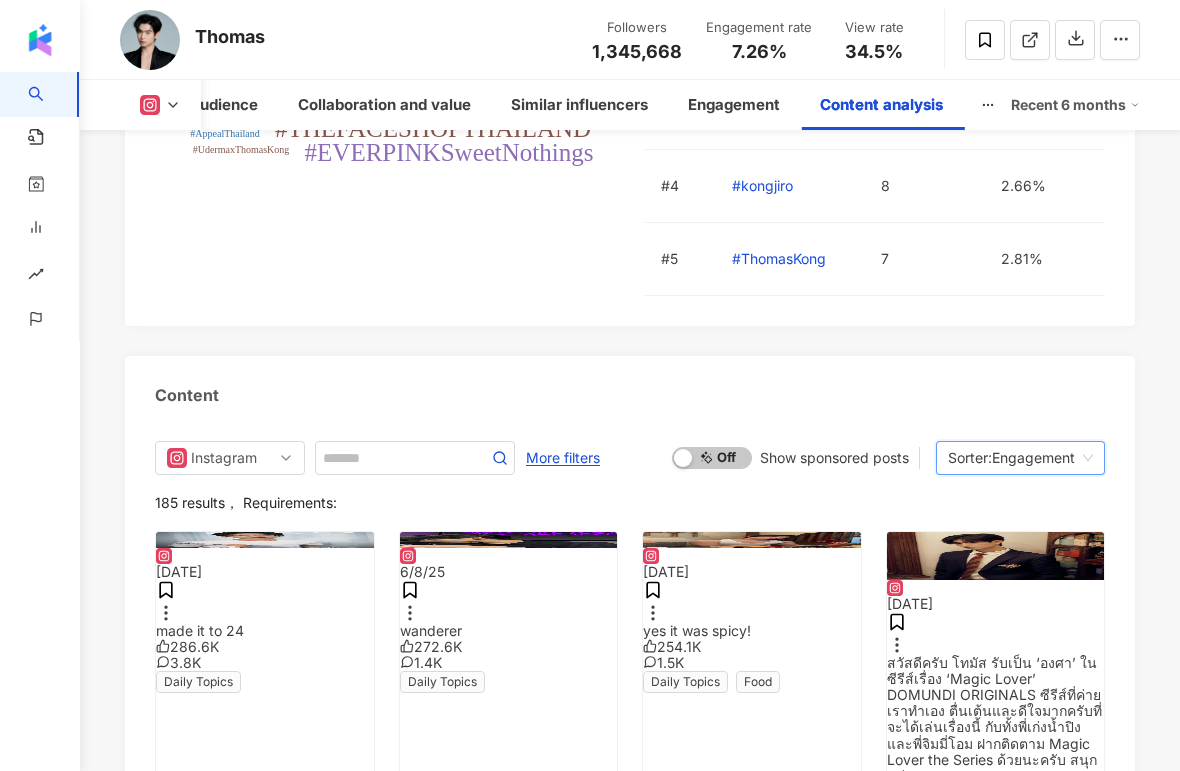 click on "Thomas Followers 1,345,668 Engagement rate 7.26% View rate 34.5%" at bounding box center [630, 40] 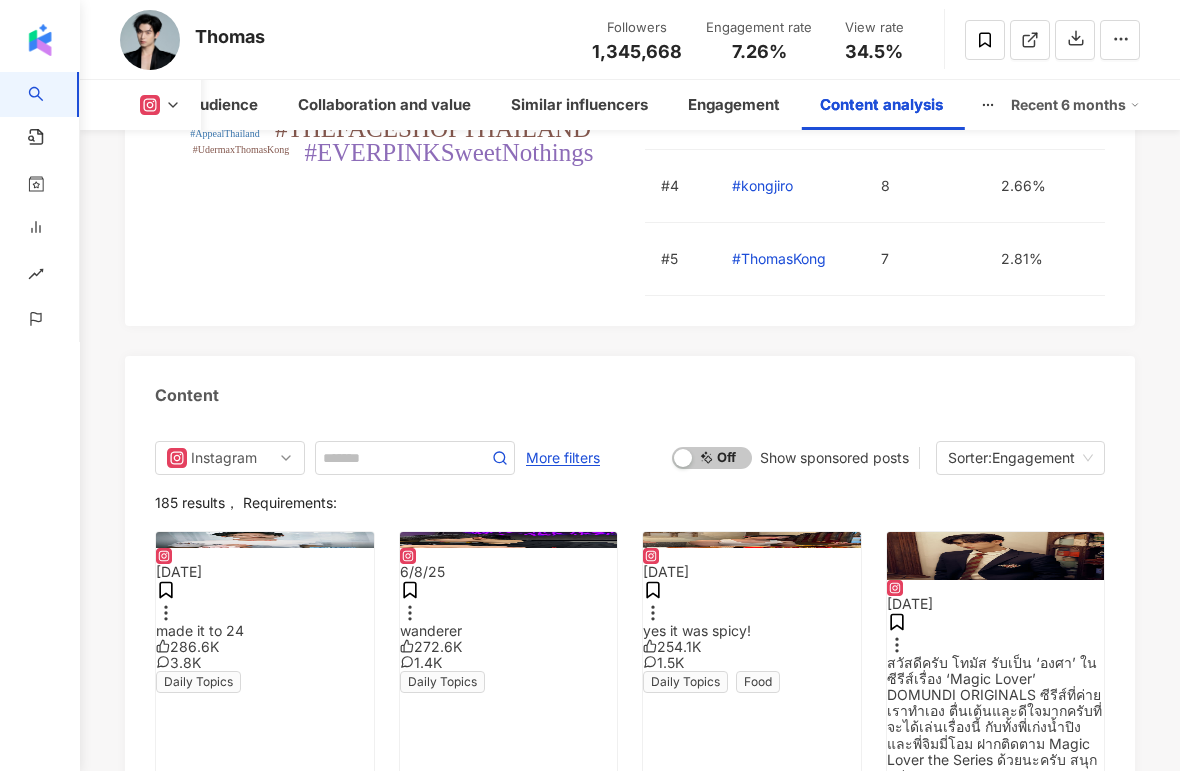 scroll, scrollTop: 6631, scrollLeft: 0, axis: vertical 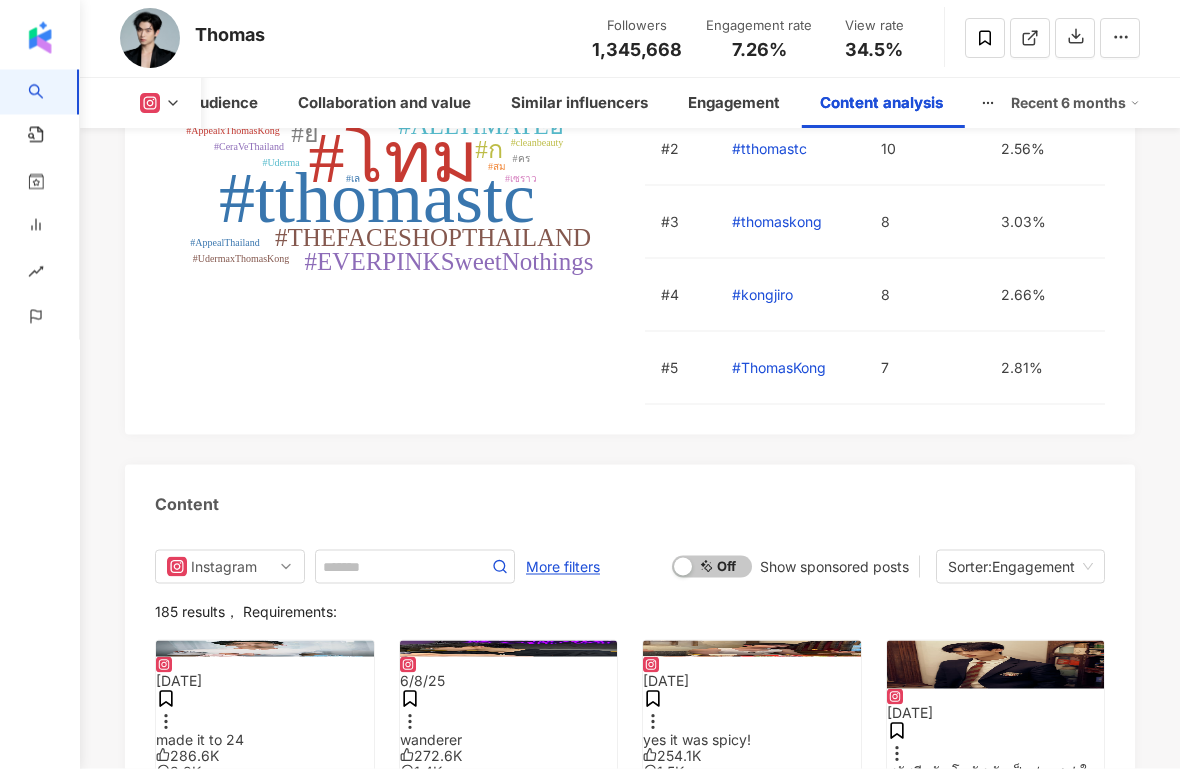click on "Engagement" at bounding box center (1033, 569) 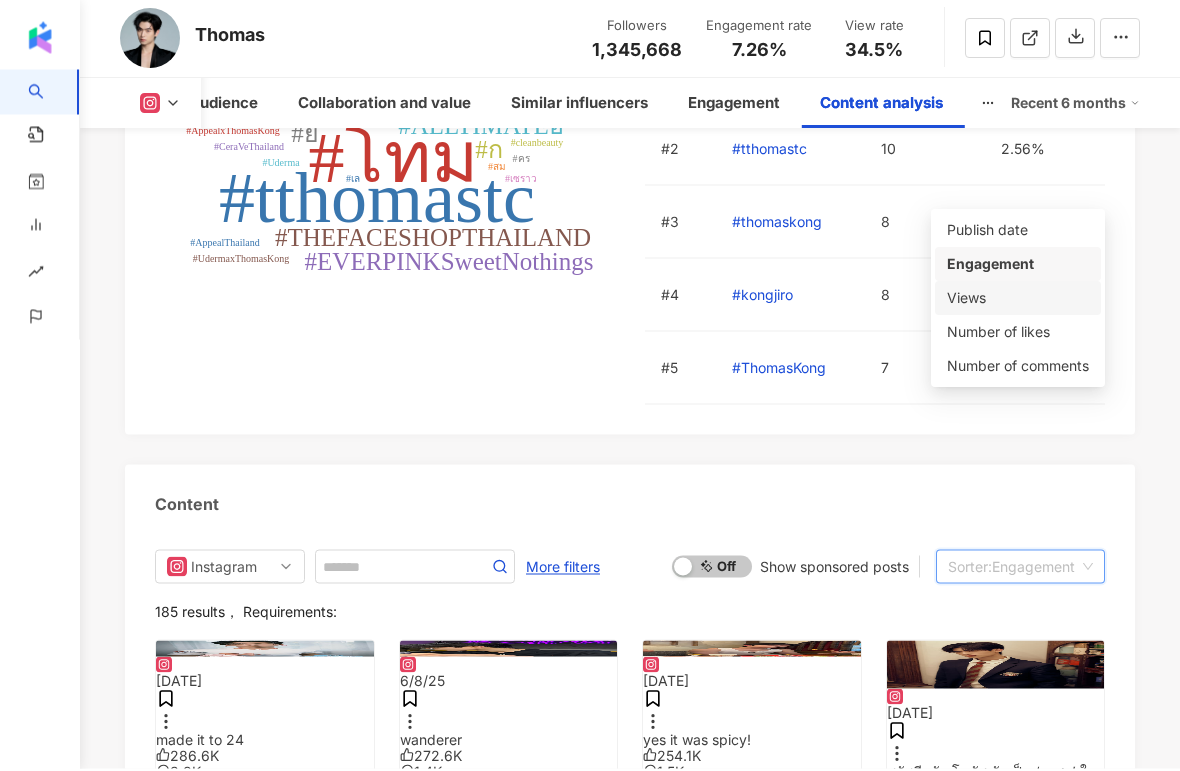 click on "Views" at bounding box center (1018, 301) 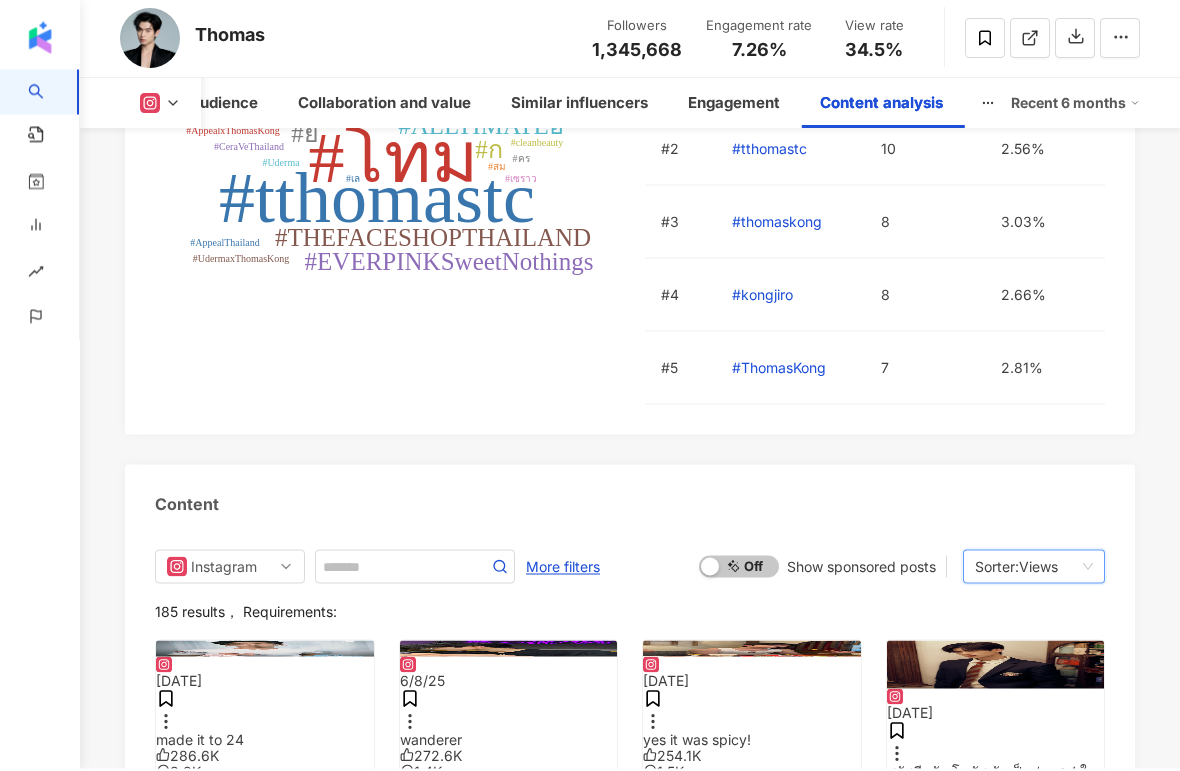 scroll, scrollTop: 6590, scrollLeft: 0, axis: vertical 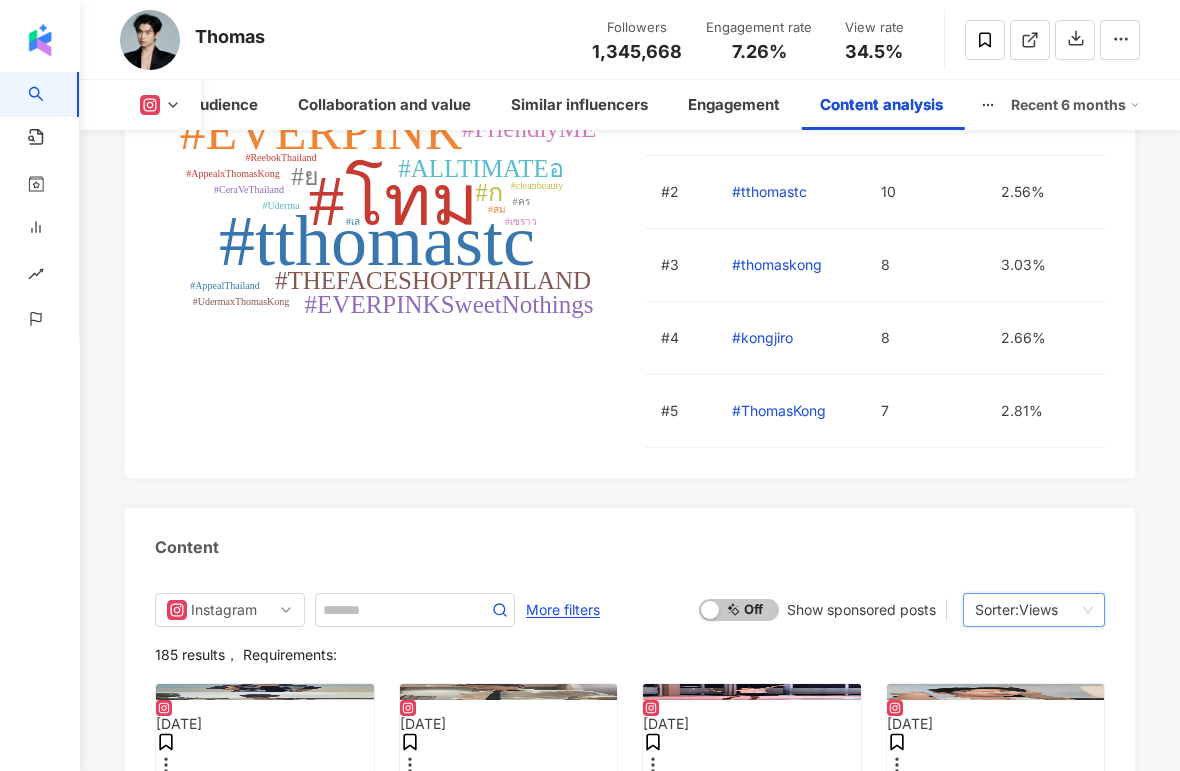 click on "Sorter:  Views" at bounding box center (1034, 610) 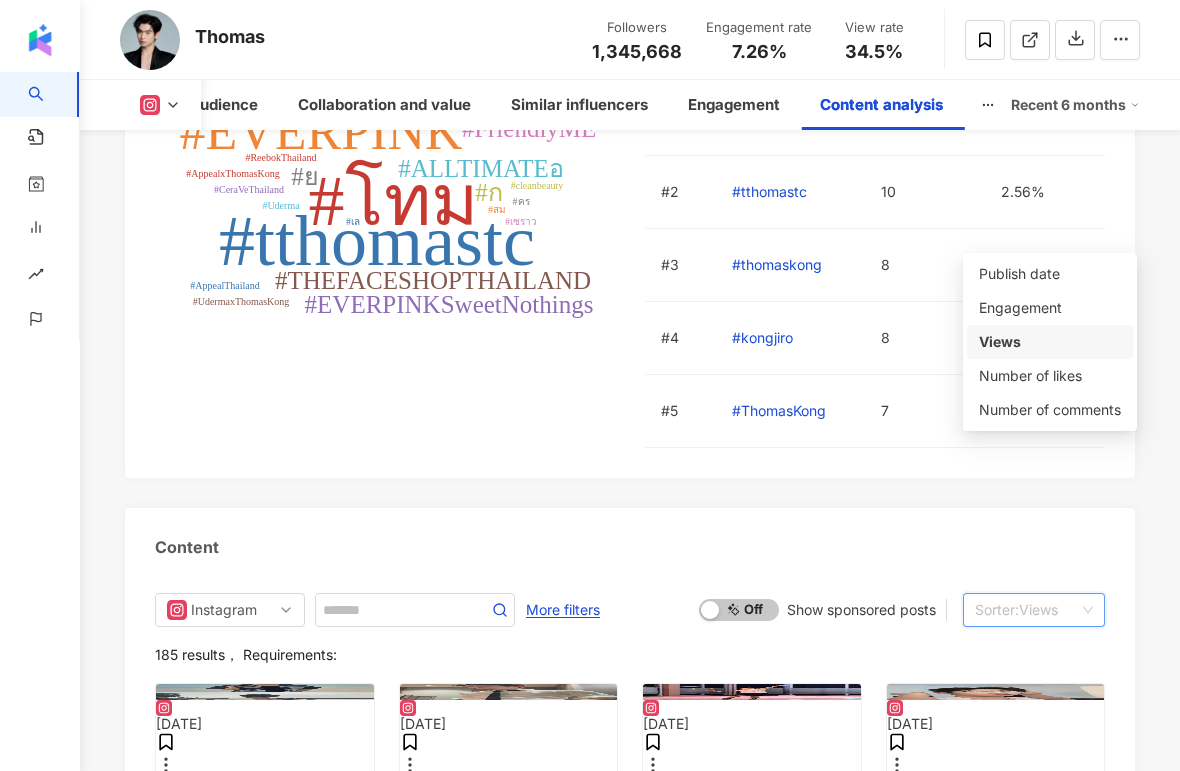 click on "185 results ，   Requirements:" at bounding box center [630, 655] 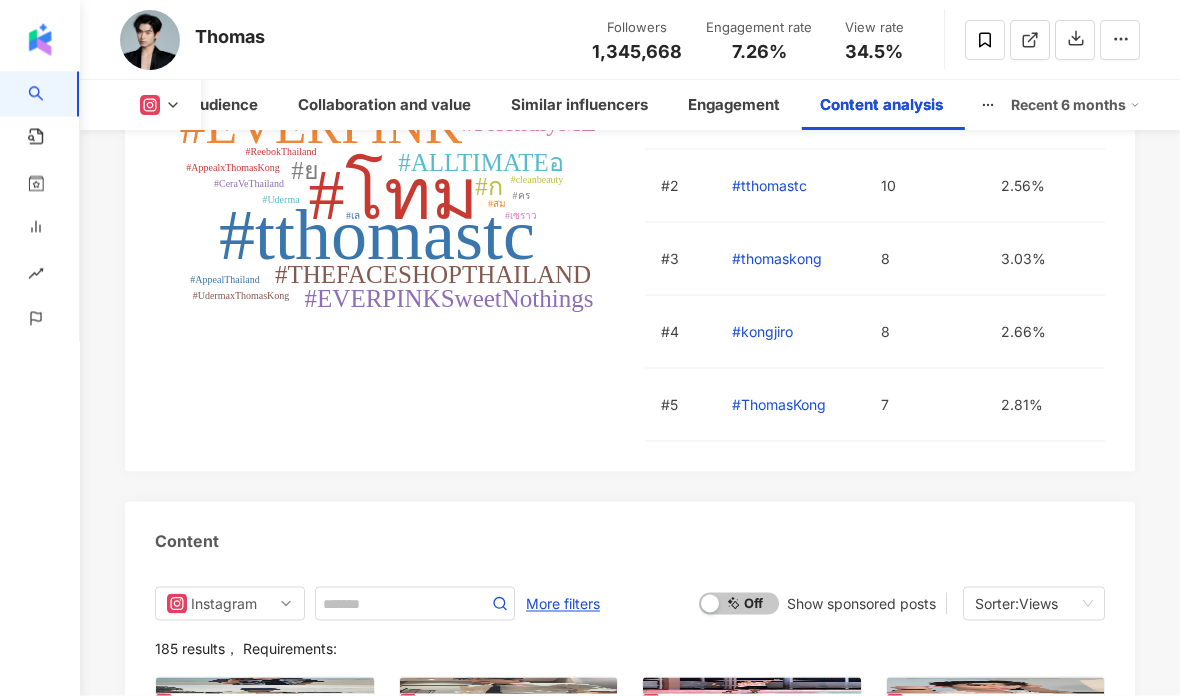 scroll, scrollTop: 6551, scrollLeft: 0, axis: vertical 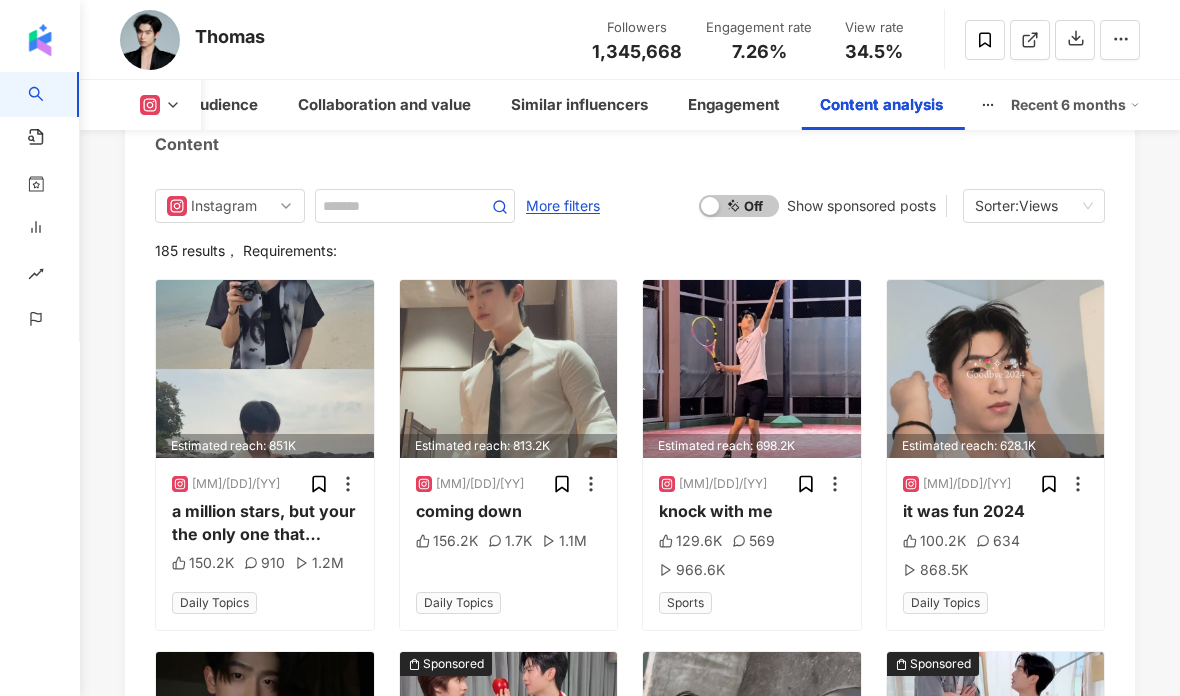 click on "Views" at bounding box center [1038, 206] 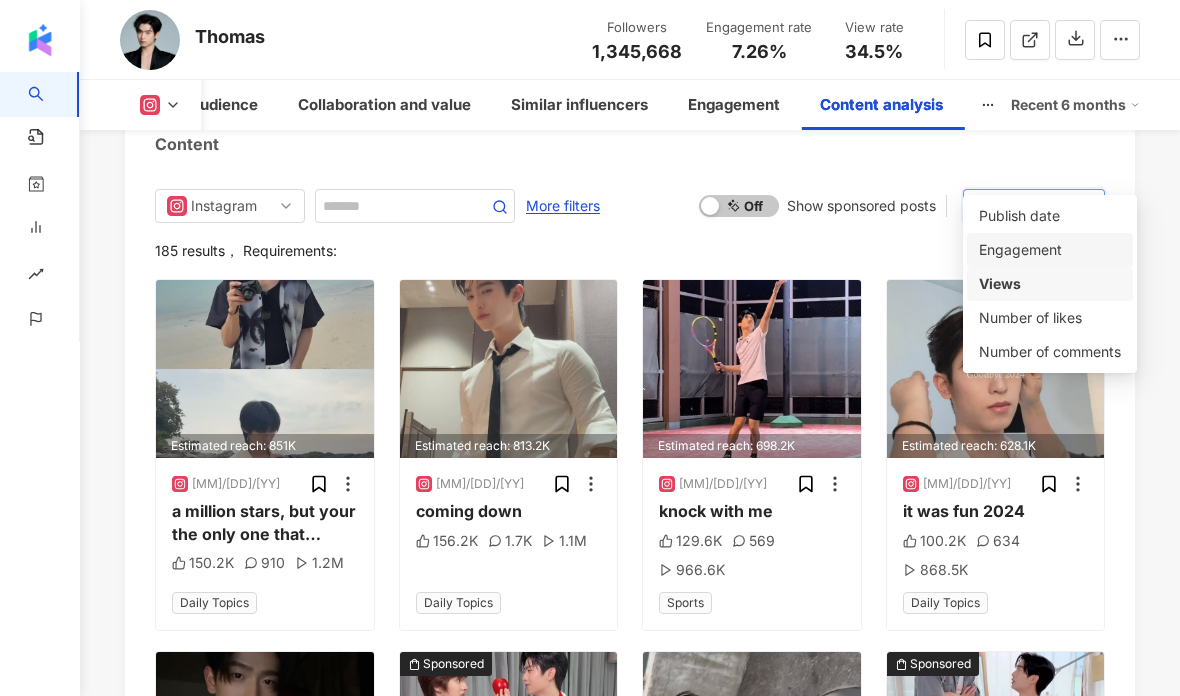 click on "Engagement" at bounding box center [1050, 250] 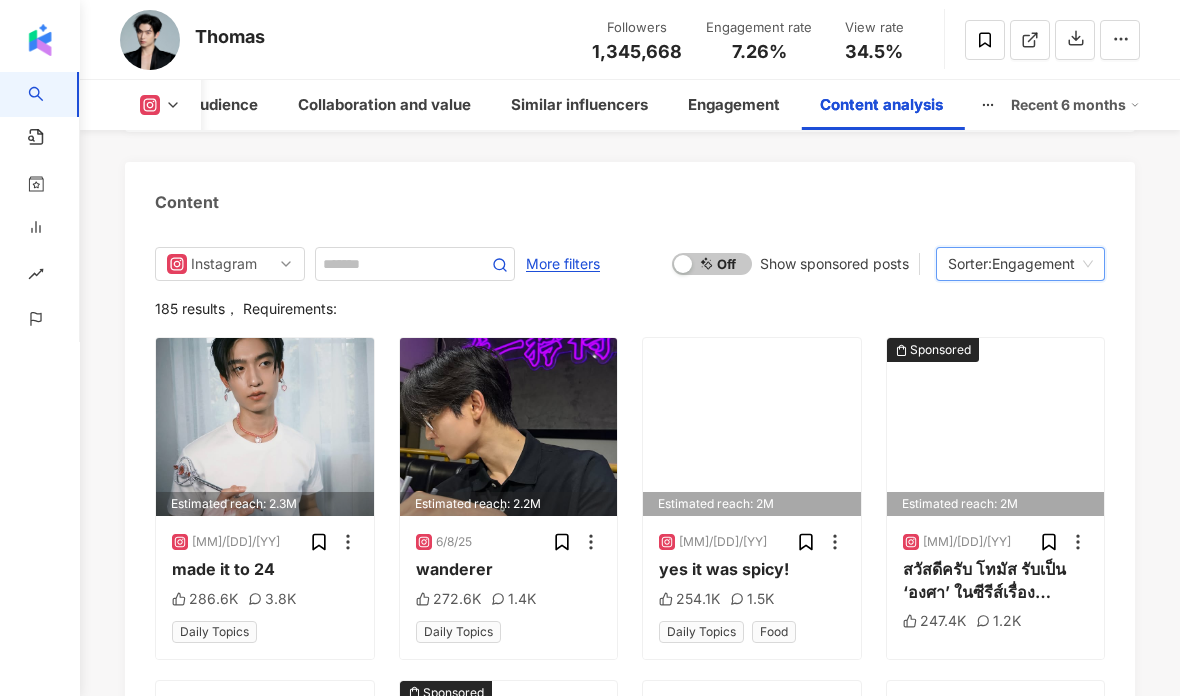scroll, scrollTop: 6532, scrollLeft: 0, axis: vertical 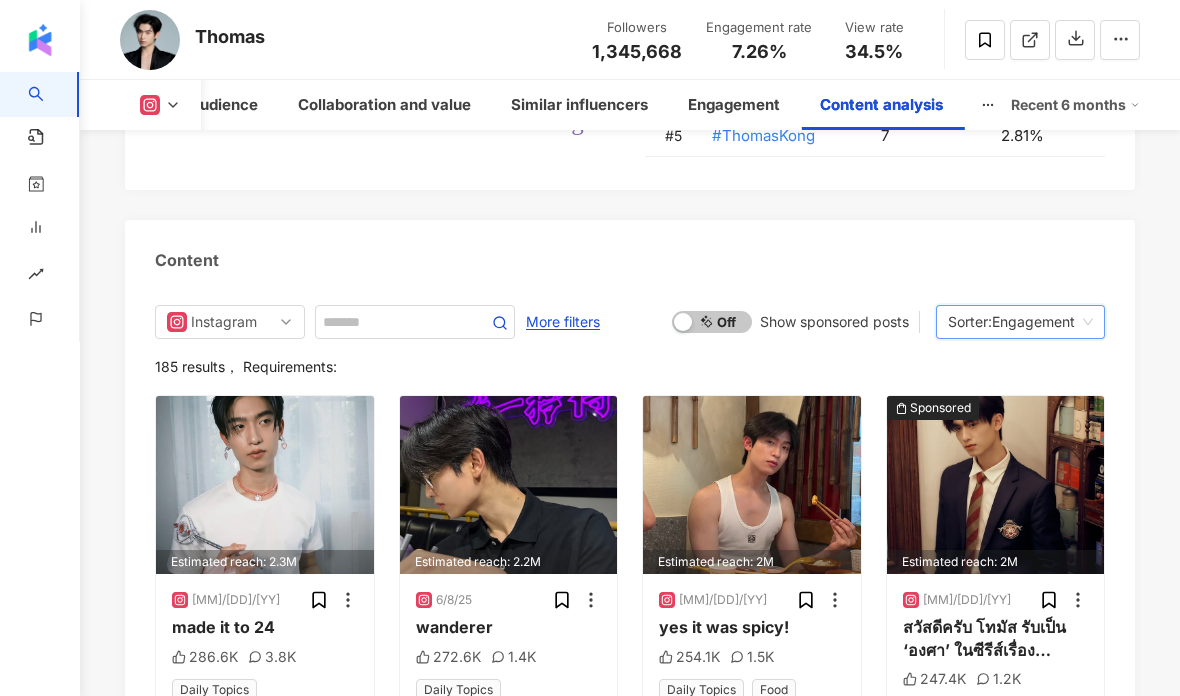 click on "Sorter:  Engagement" at bounding box center [1011, 322] 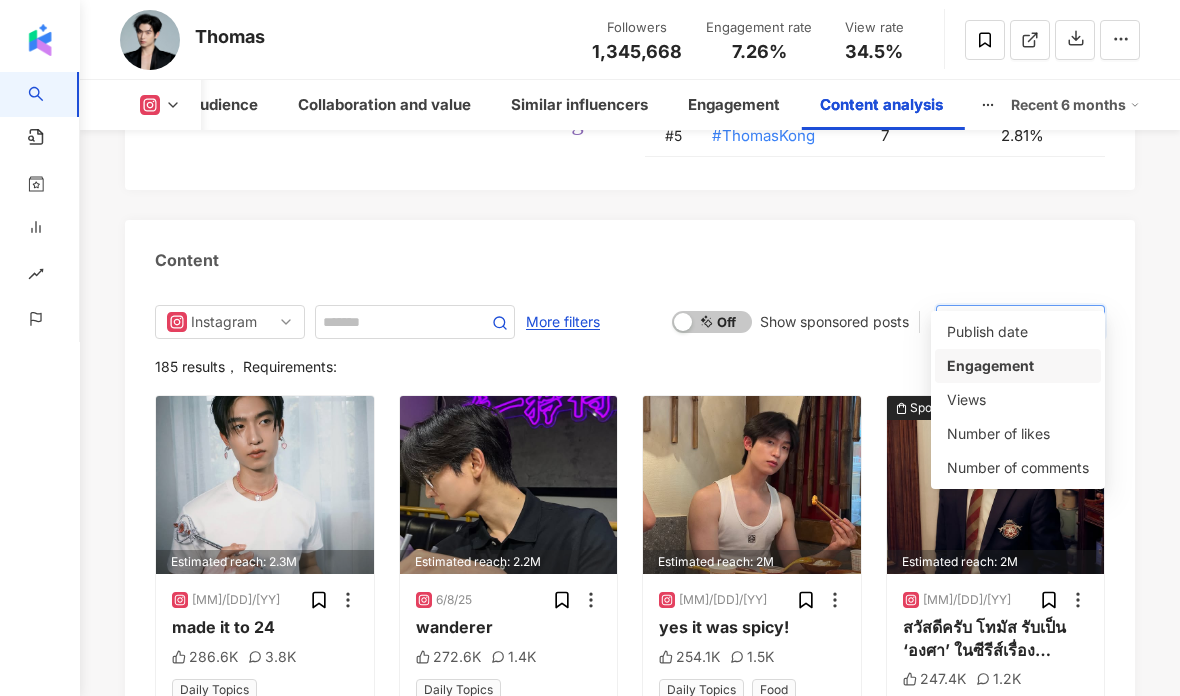 click on "Publish date" at bounding box center [1018, 332] 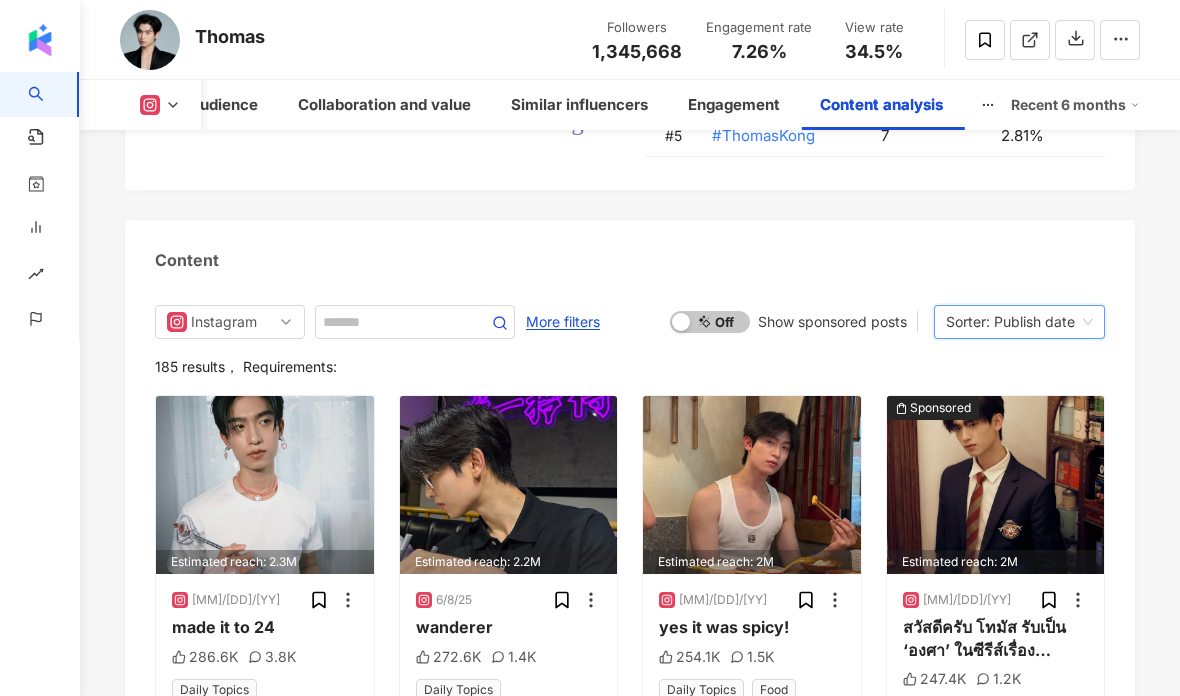 click on "185 results ，   Requirements:" at bounding box center (630, 367) 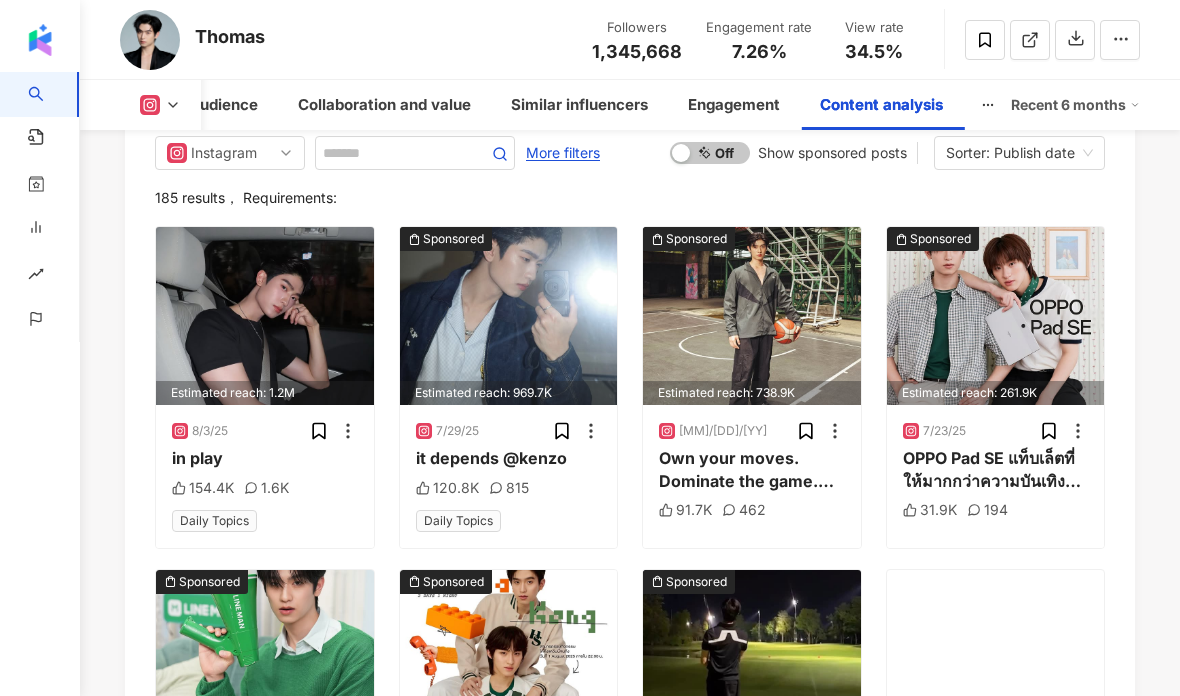 scroll, scrollTop: 7327, scrollLeft: 0, axis: vertical 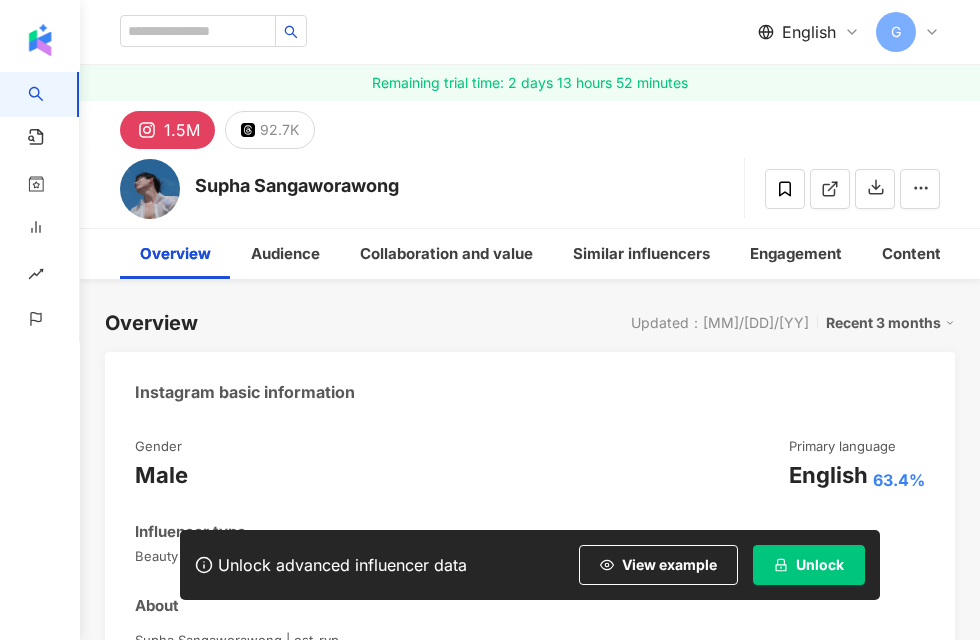 click on "Unlock" at bounding box center [809, 565] 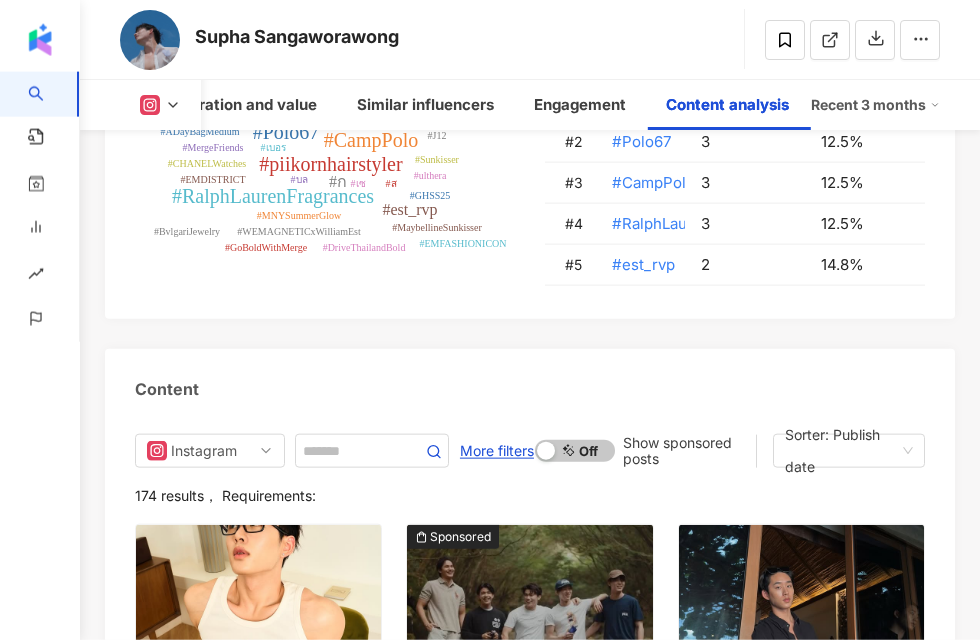 scroll, scrollTop: 9272, scrollLeft: 0, axis: vertical 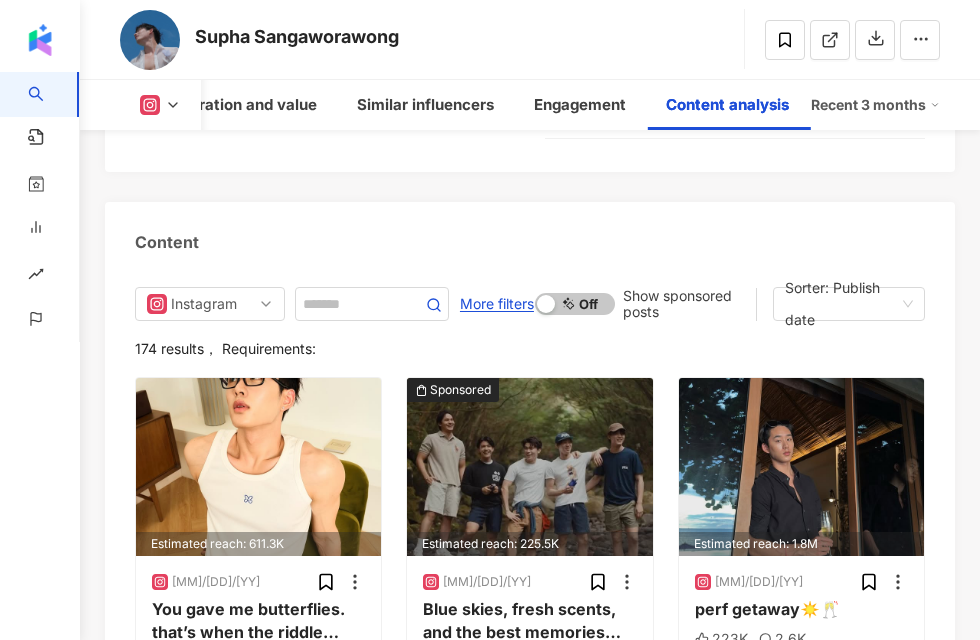 click on "Sorter: Publish date" at bounding box center [840, 304] 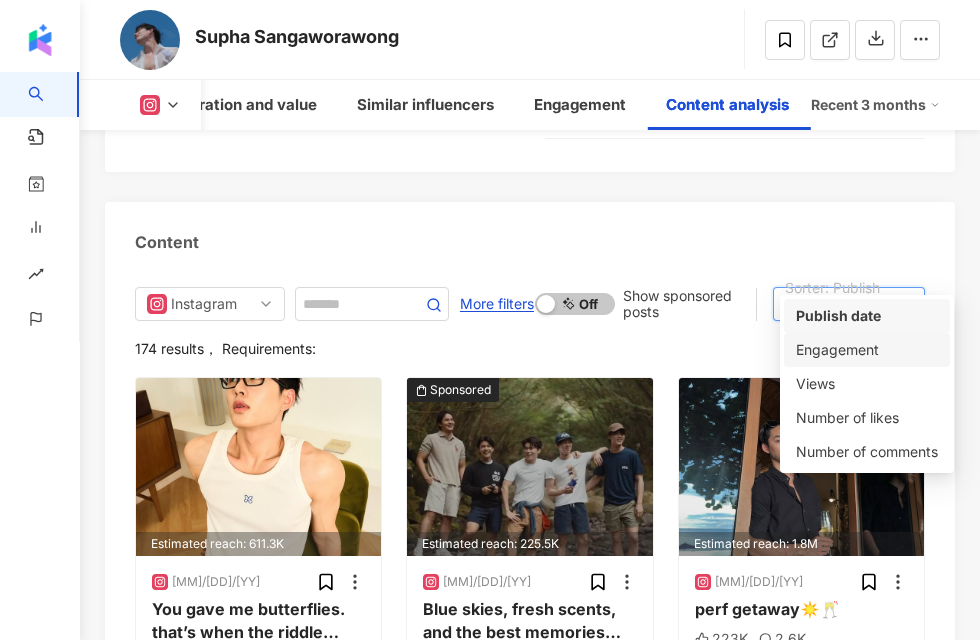 click on "Engagement" at bounding box center (867, 350) 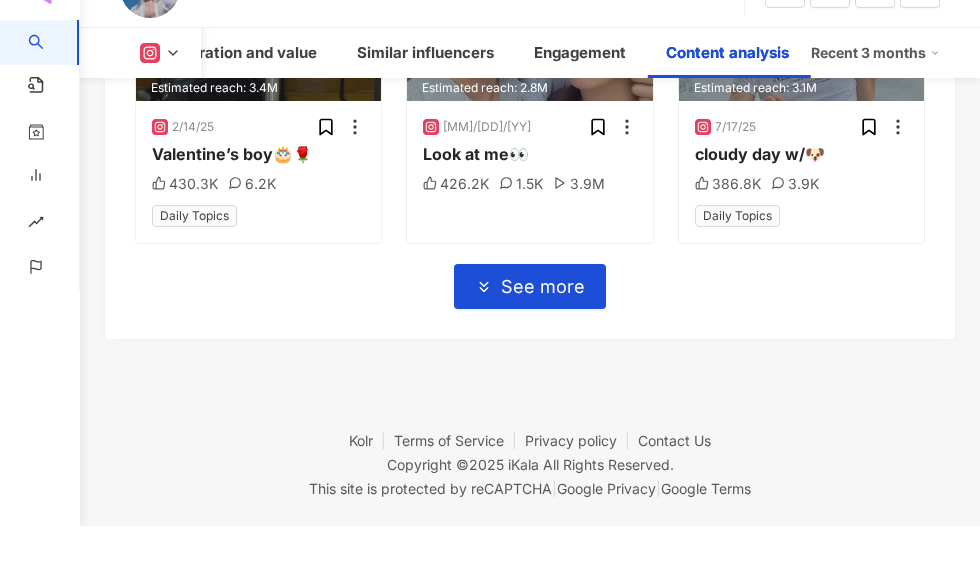 scroll, scrollTop: 9481, scrollLeft: 0, axis: vertical 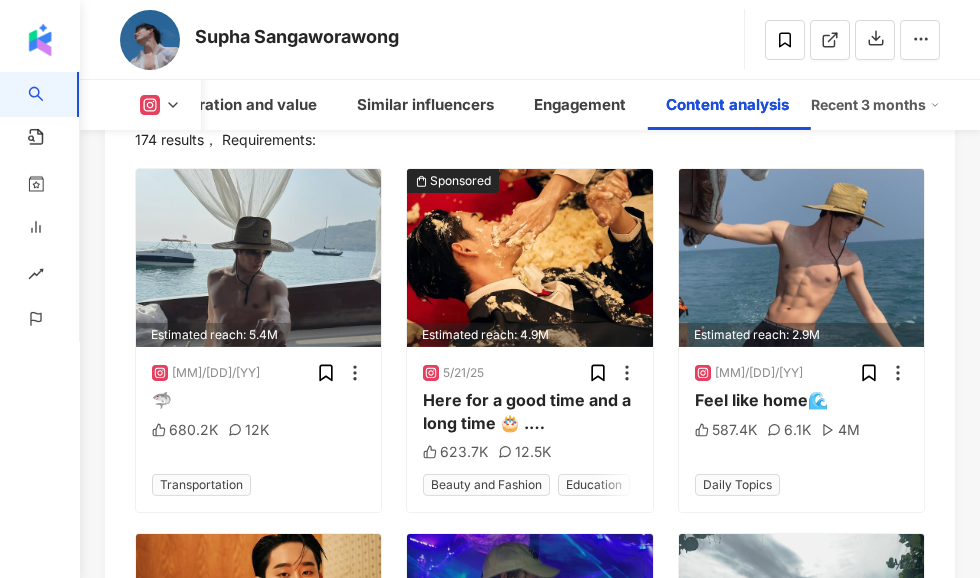 click on "Engagement" at bounding box center [871, 95] 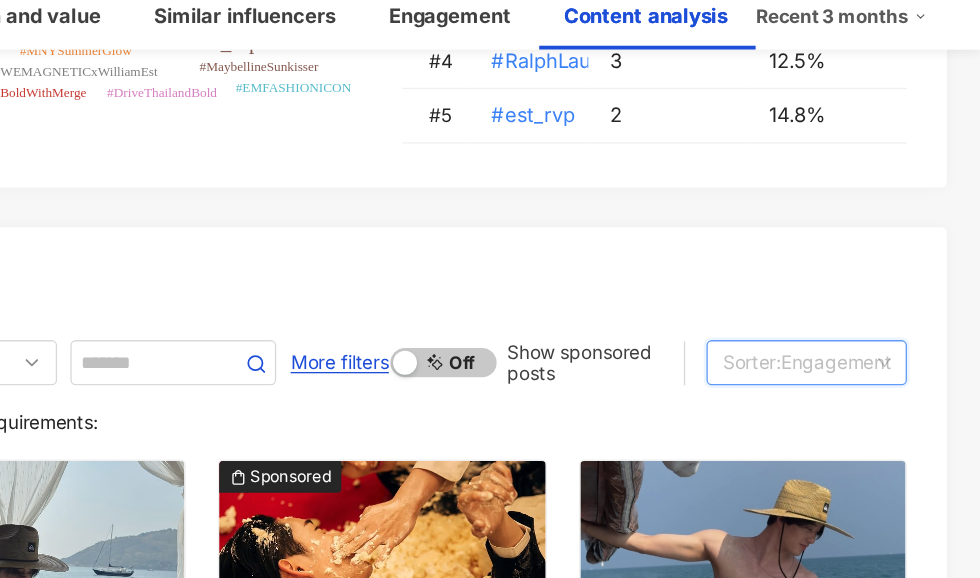 click on "Engagement" at bounding box center [871, 366] 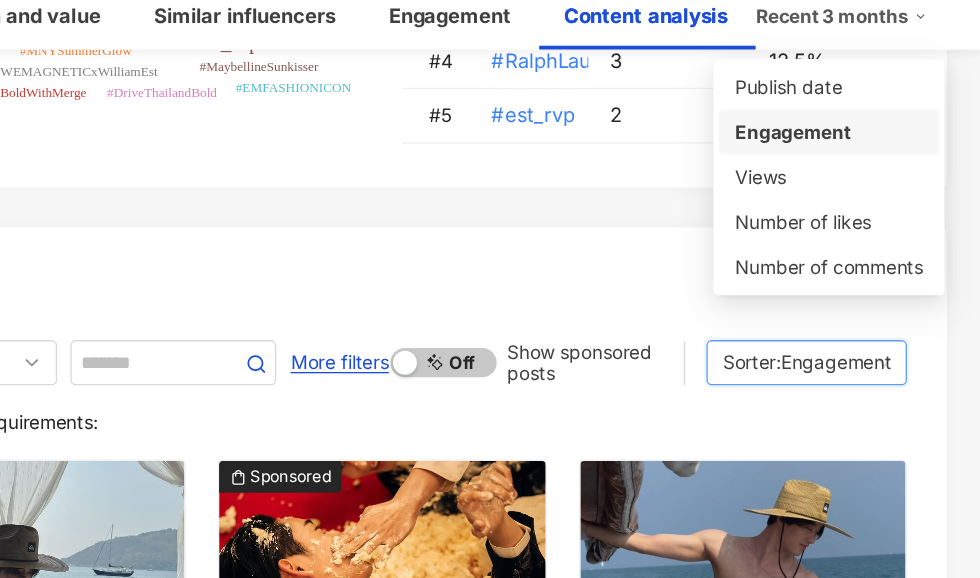 scroll, scrollTop: 9255, scrollLeft: 0, axis: vertical 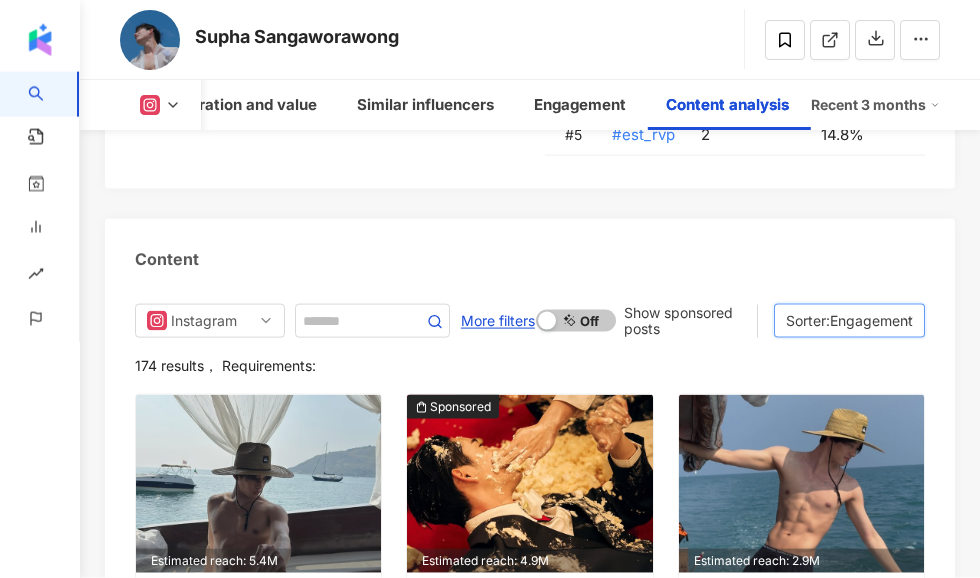 click on "Engagement" at bounding box center [871, 321] 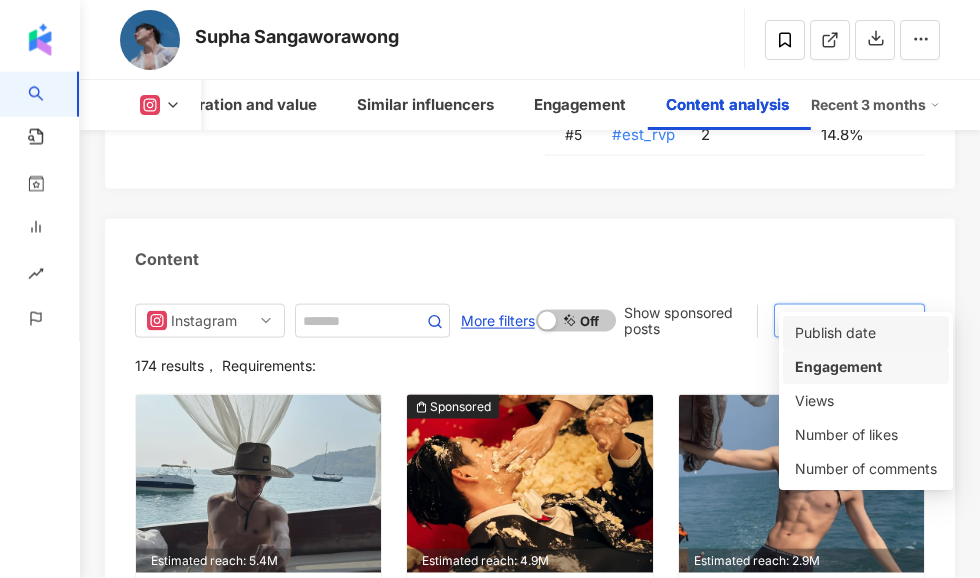 click on "Publish date" at bounding box center [866, 333] 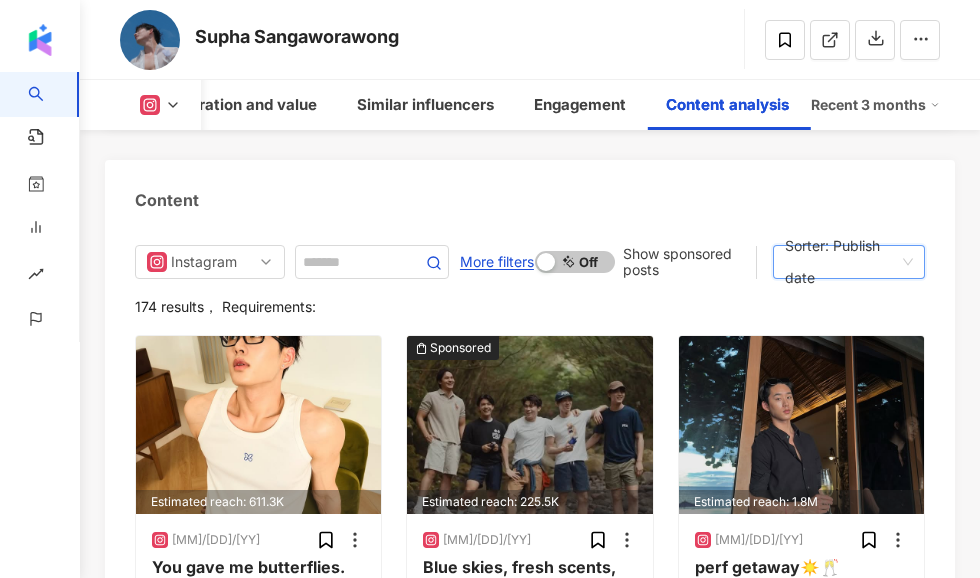 scroll, scrollTop: 10031, scrollLeft: 0, axis: vertical 